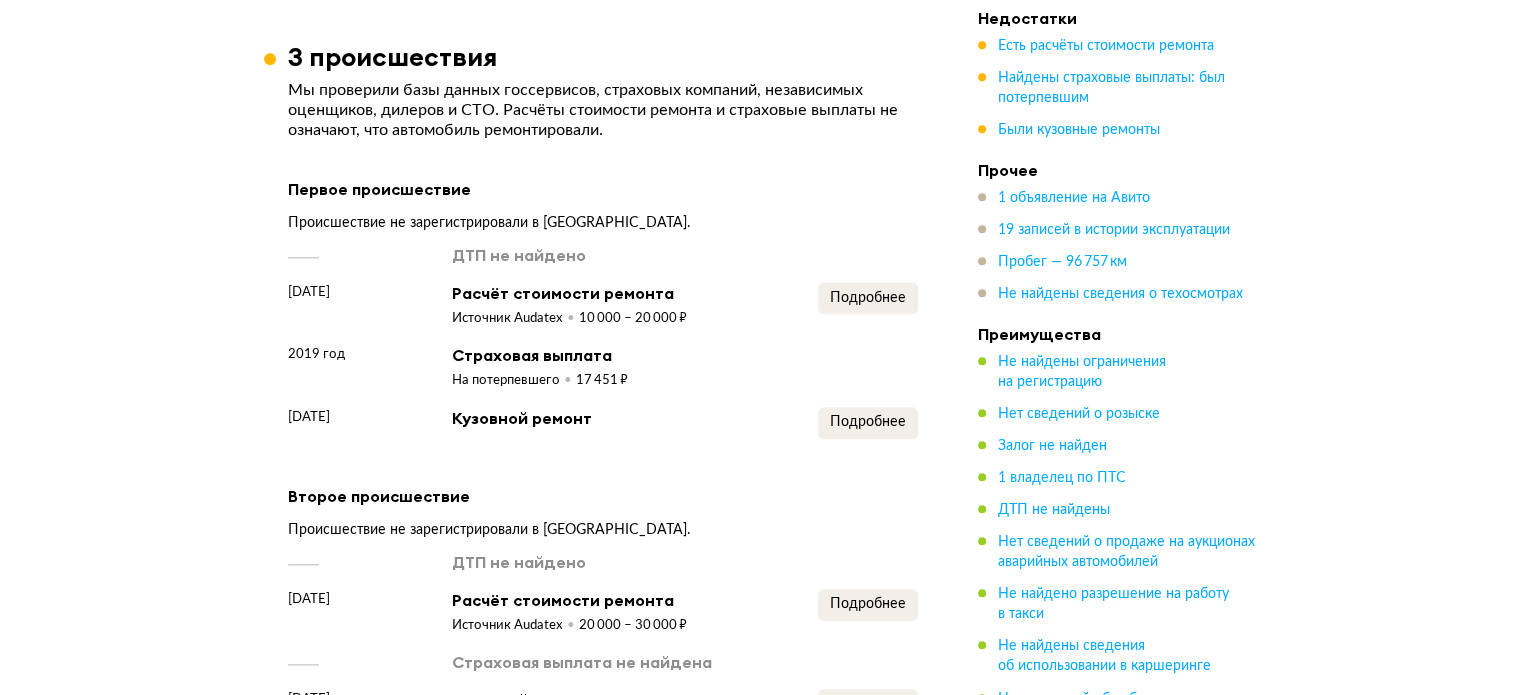 scroll, scrollTop: 2100, scrollLeft: 0, axis: vertical 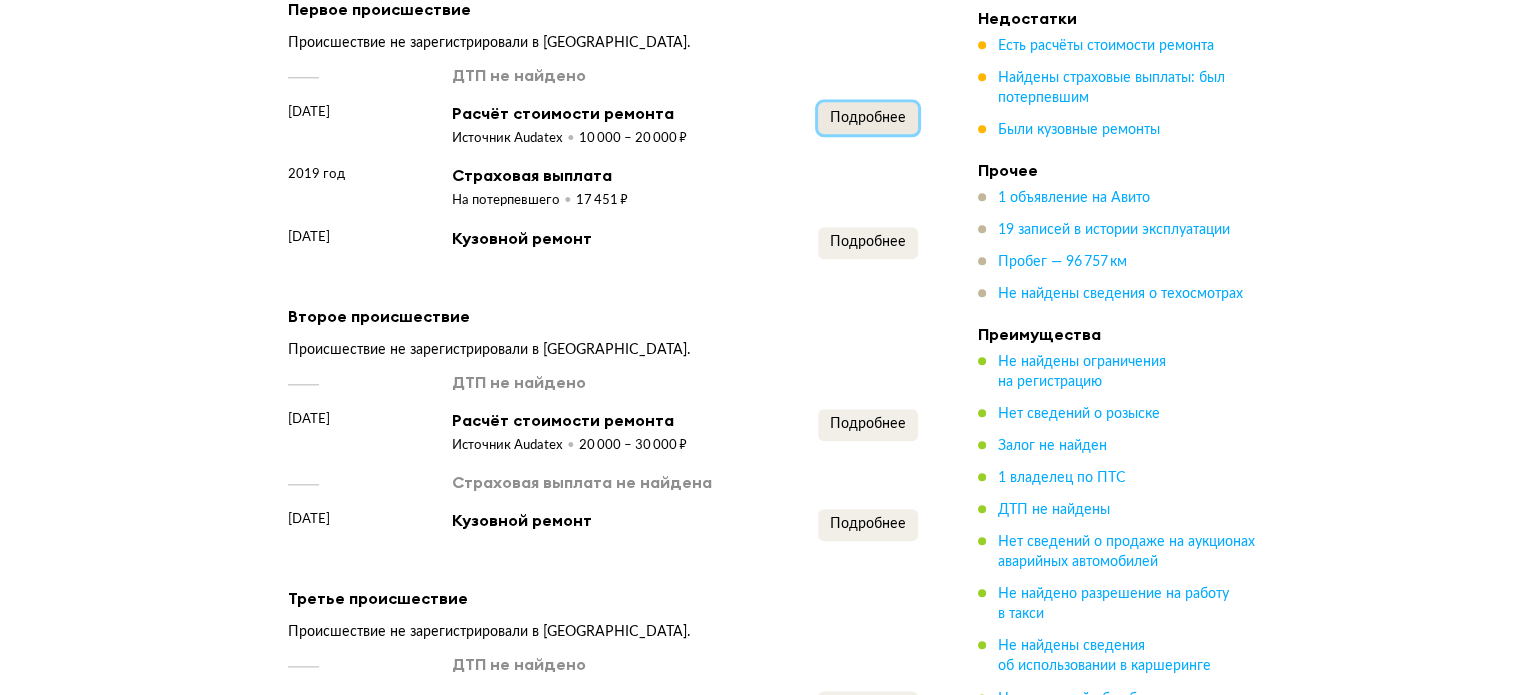 click on "Подробнее" at bounding box center [868, 118] 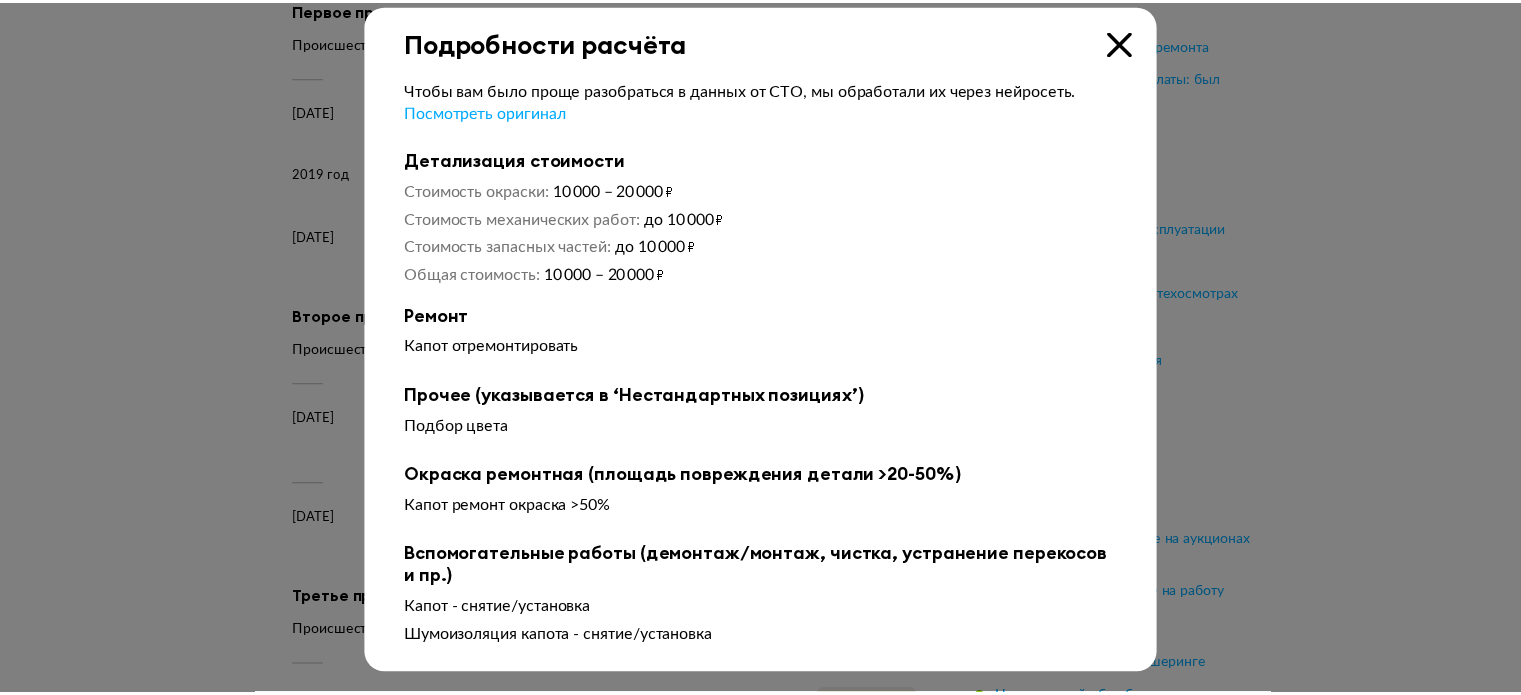 scroll, scrollTop: 20, scrollLeft: 0, axis: vertical 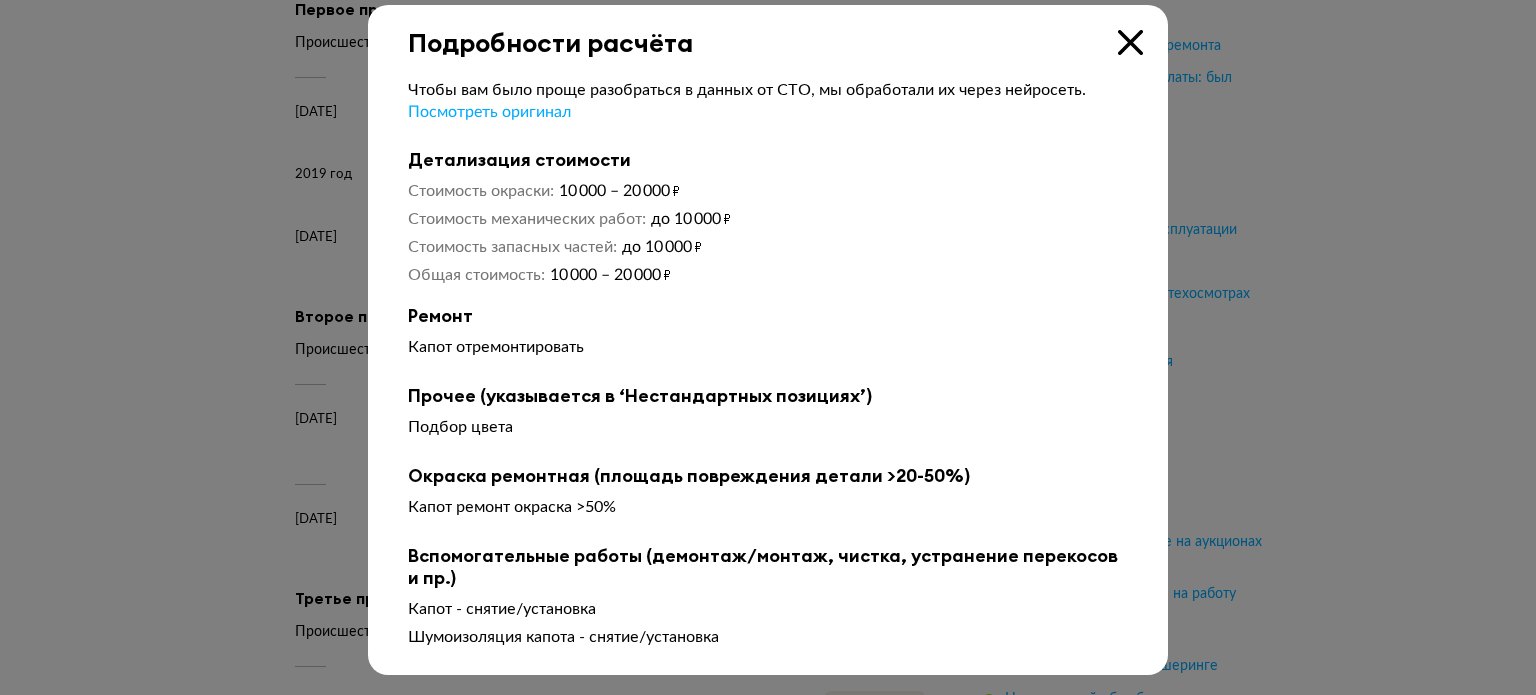 type 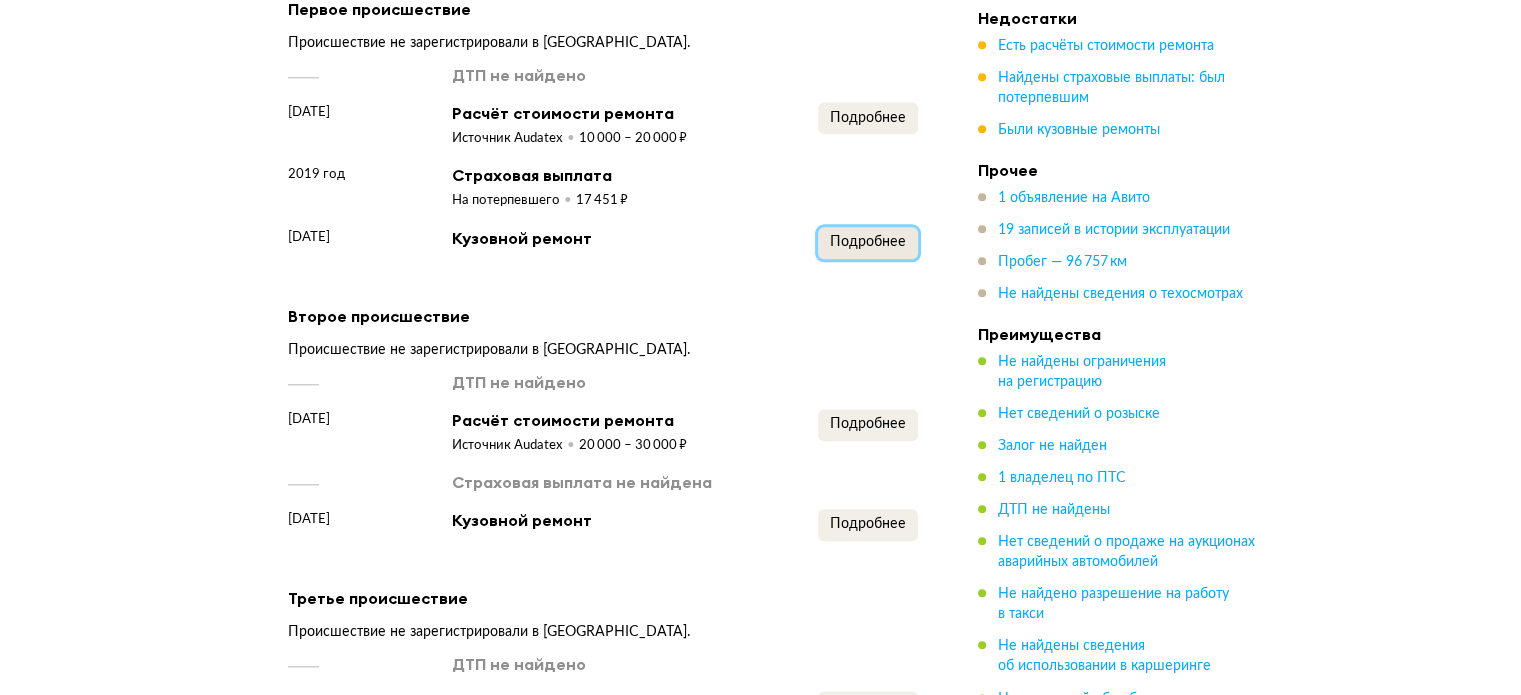 click on "Подробнее" at bounding box center (868, 242) 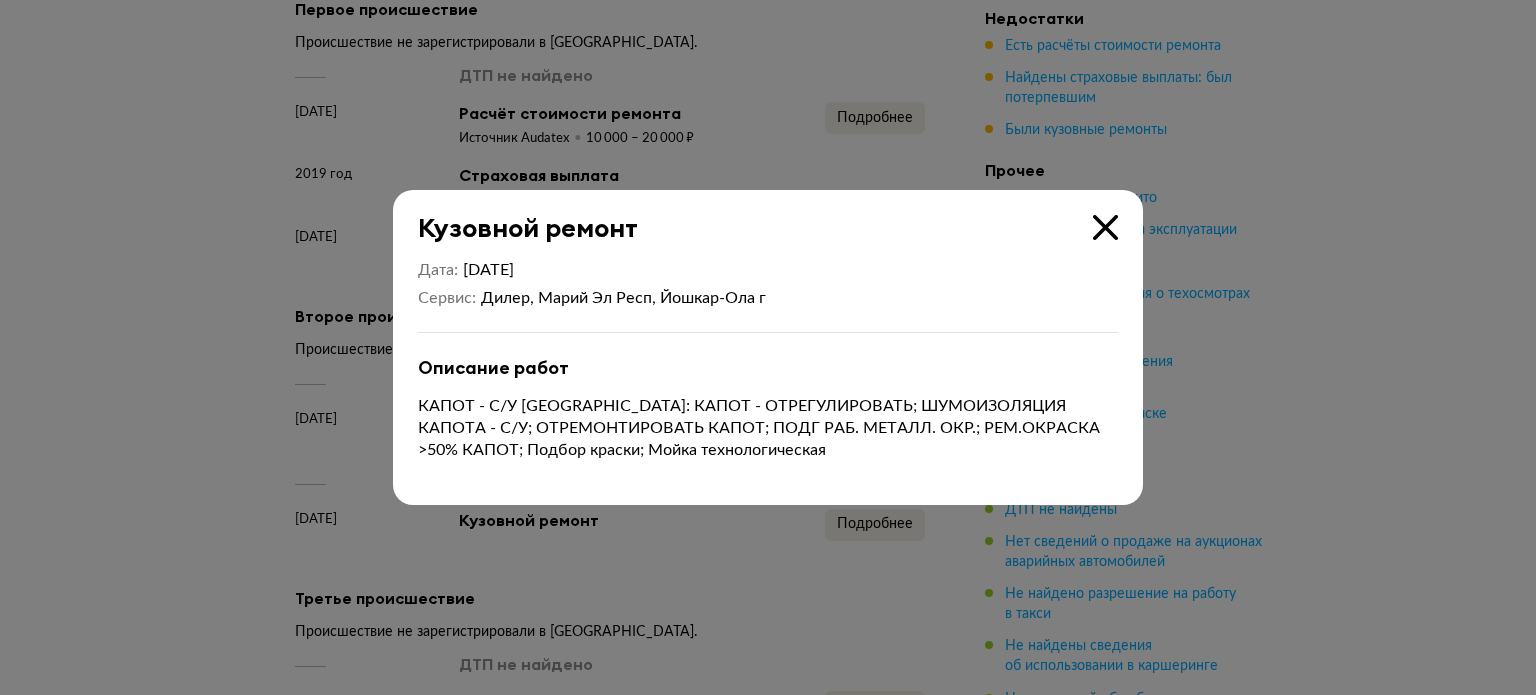 type 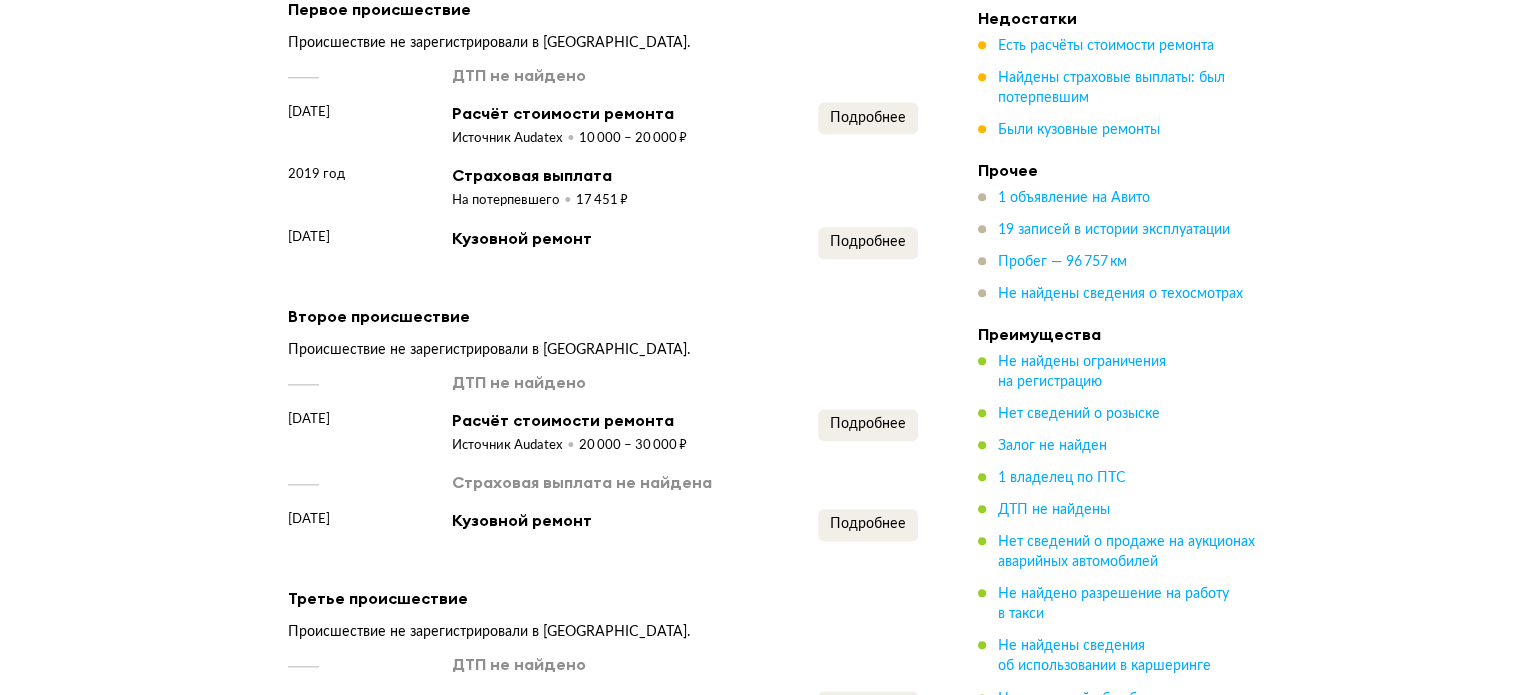 click on "29 ноября 2019 года Кузовной ремонт Подробнее" at bounding box center (603, 243) 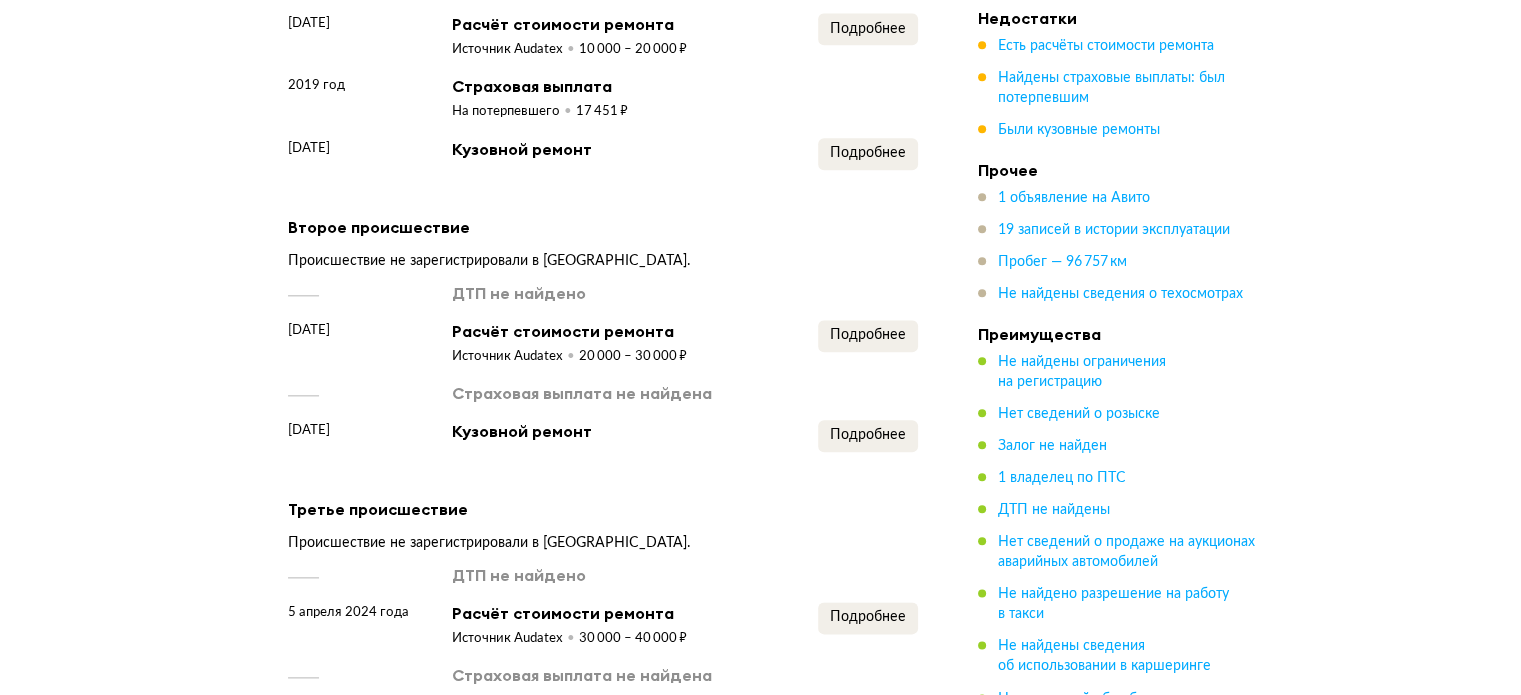 scroll, scrollTop: 2480, scrollLeft: 0, axis: vertical 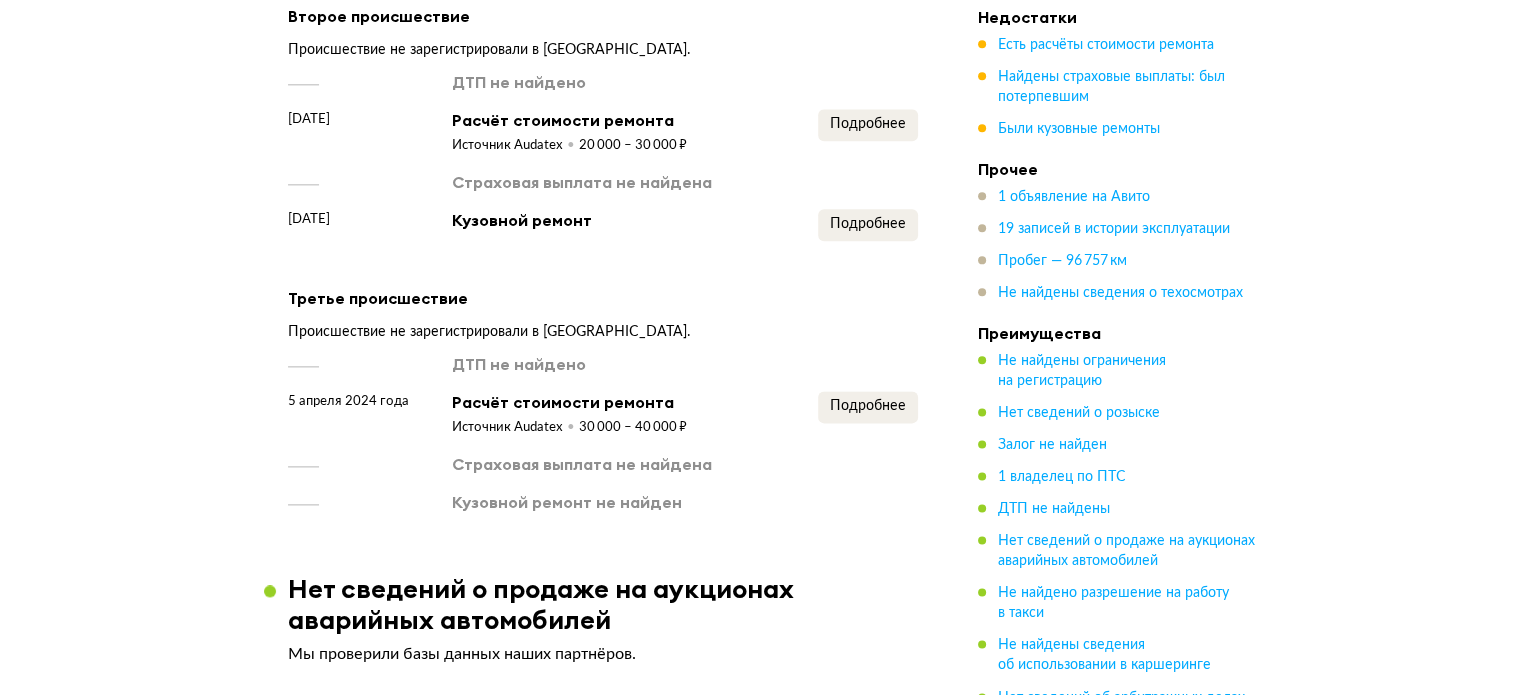 click on "Первое происшествие Происшествие не зарегистрировали в ГАИ. ДТП не найдено 18 ноября 2019 года Расчёт стоимости ремонта Источник Audatex 10 000 – 20 000 ₽ Подробнее 2019 год Страховая выплата На потерпевшего 17 451 ₽ 29 ноября 2019 года Кузовной ремонт Подробнее Второе происшествие Происшествие не зарегистрировали в ГАИ. ДТП не найдено 18 декабря 2023 года Расчёт стоимости ремонта Источник Audatex 20 000 – 30 000 ₽ Подробнее Страховая выплата не найдена 20 декабря 2023 года Кузовной ремонт Подробнее Третье происшествие Происшествие не зарегистрировали в ГАИ. ДТП не найдено" at bounding box center [603, 104] 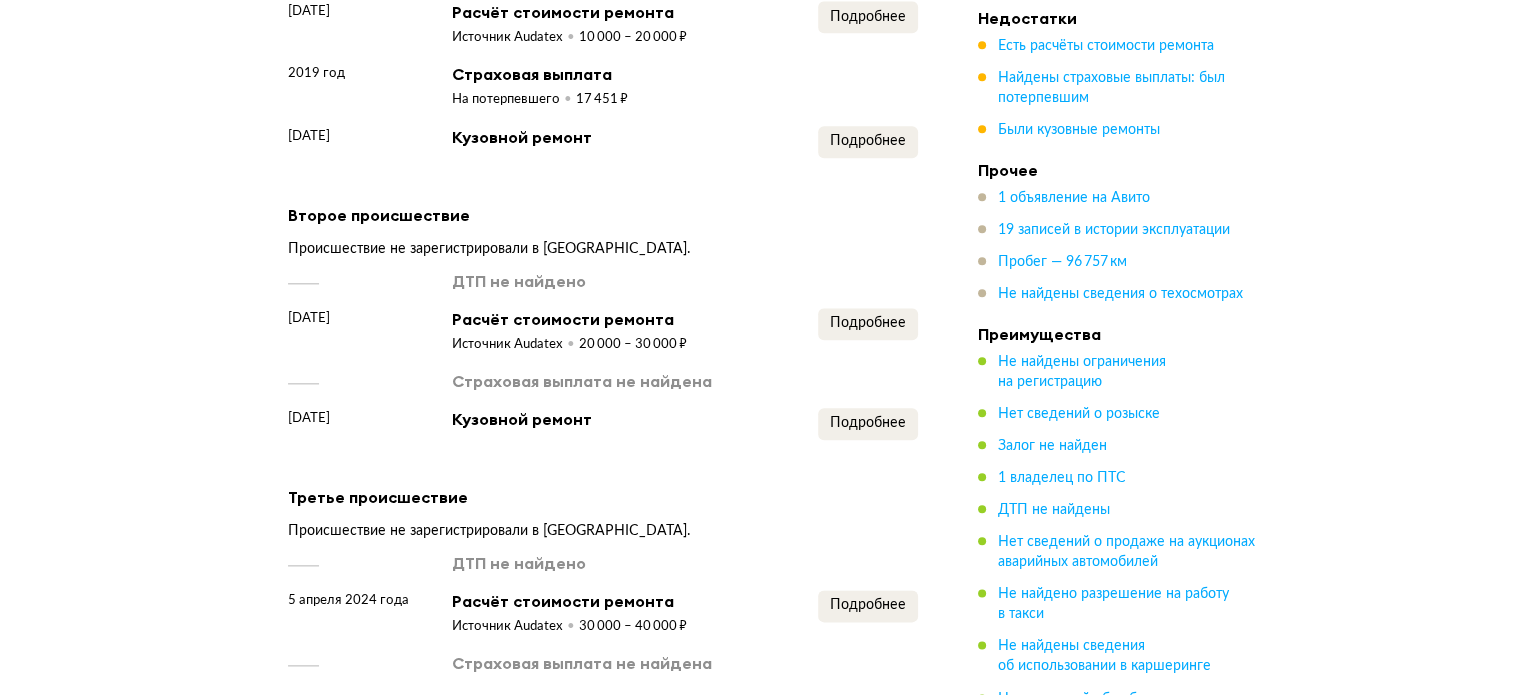 scroll, scrollTop: 2280, scrollLeft: 0, axis: vertical 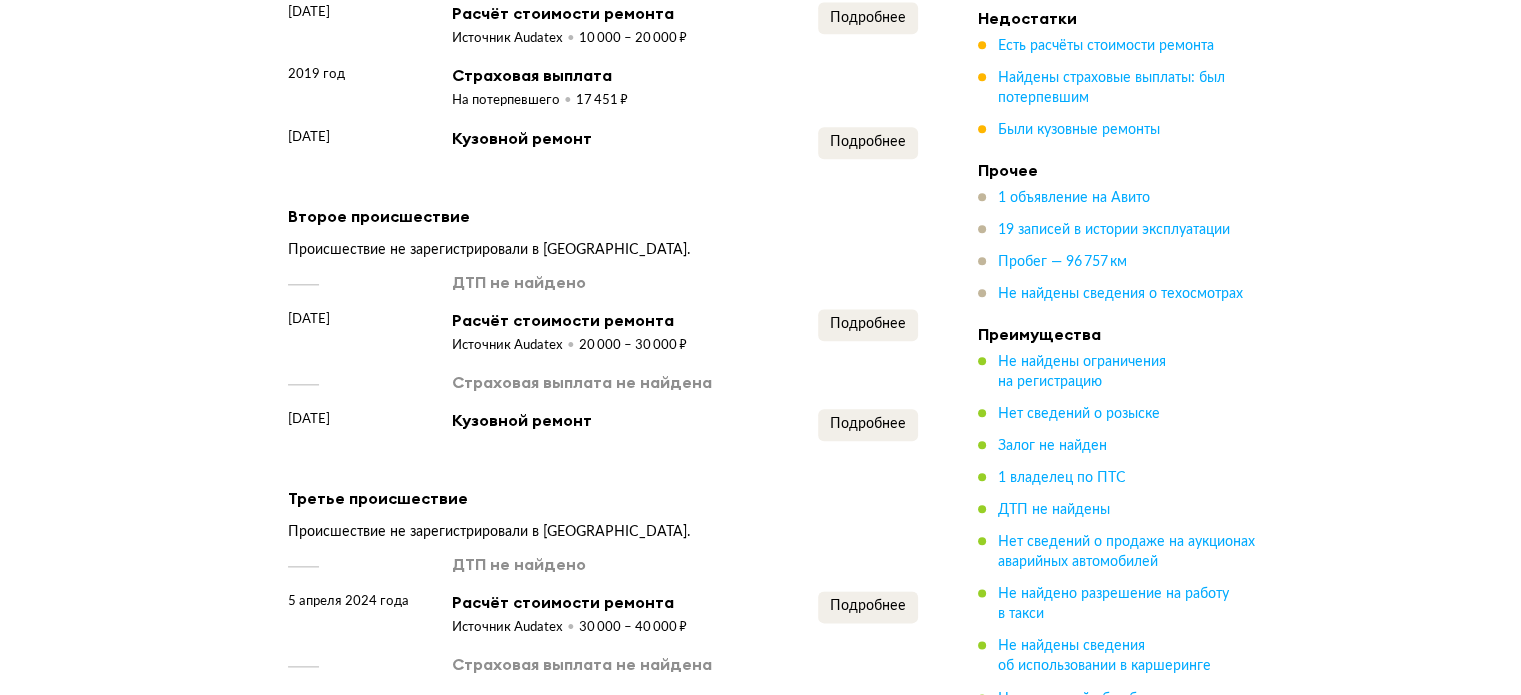 click on "20 декабря 2023 года Кузовной ремонт Подробнее" at bounding box center [603, 425] 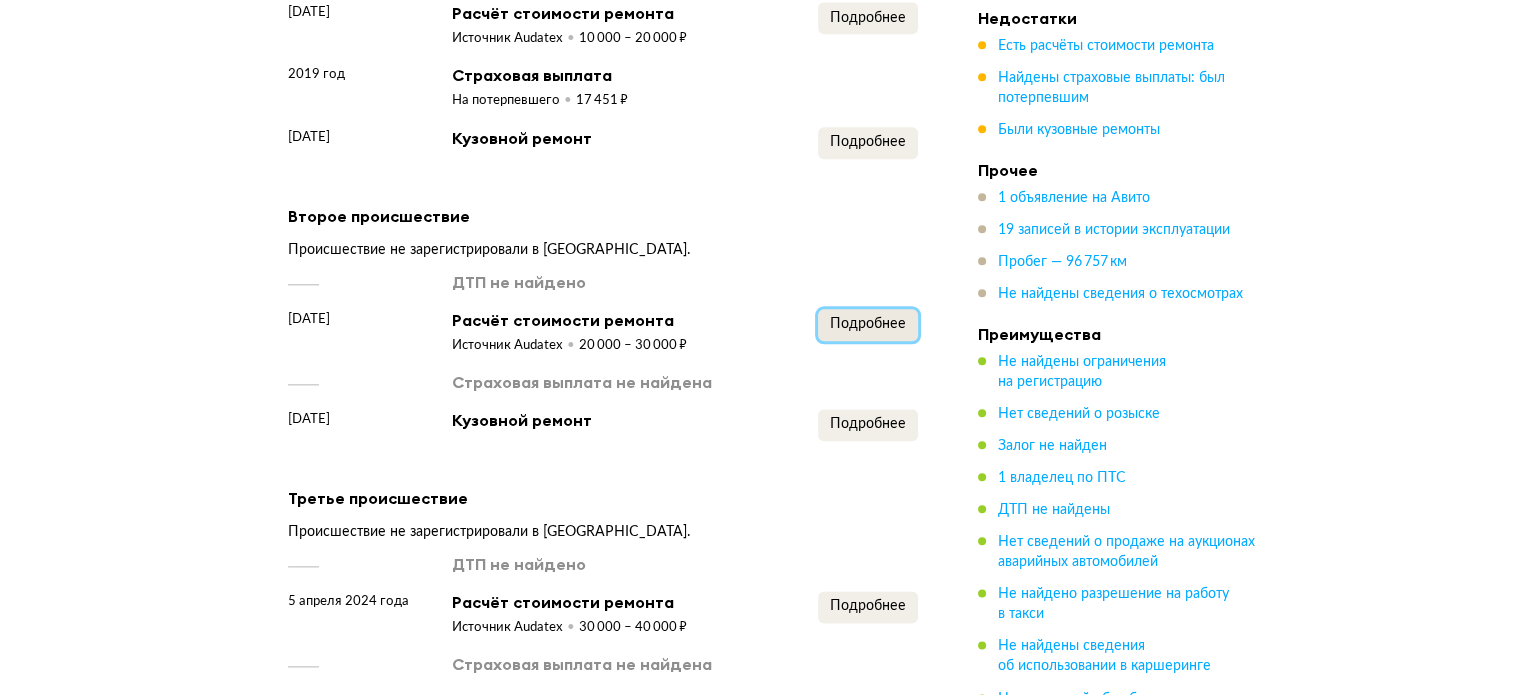 click on "Подробнее" at bounding box center [868, 324] 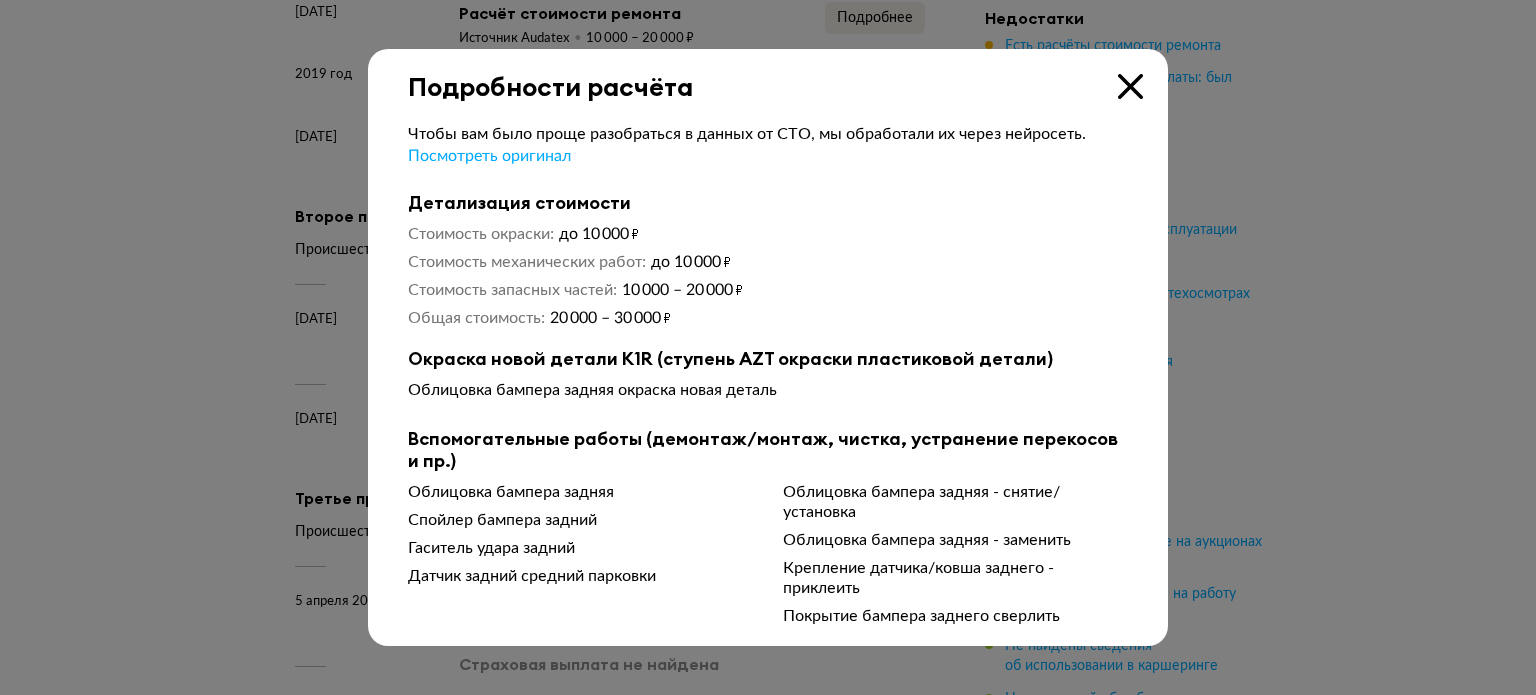 click at bounding box center [1130, 86] 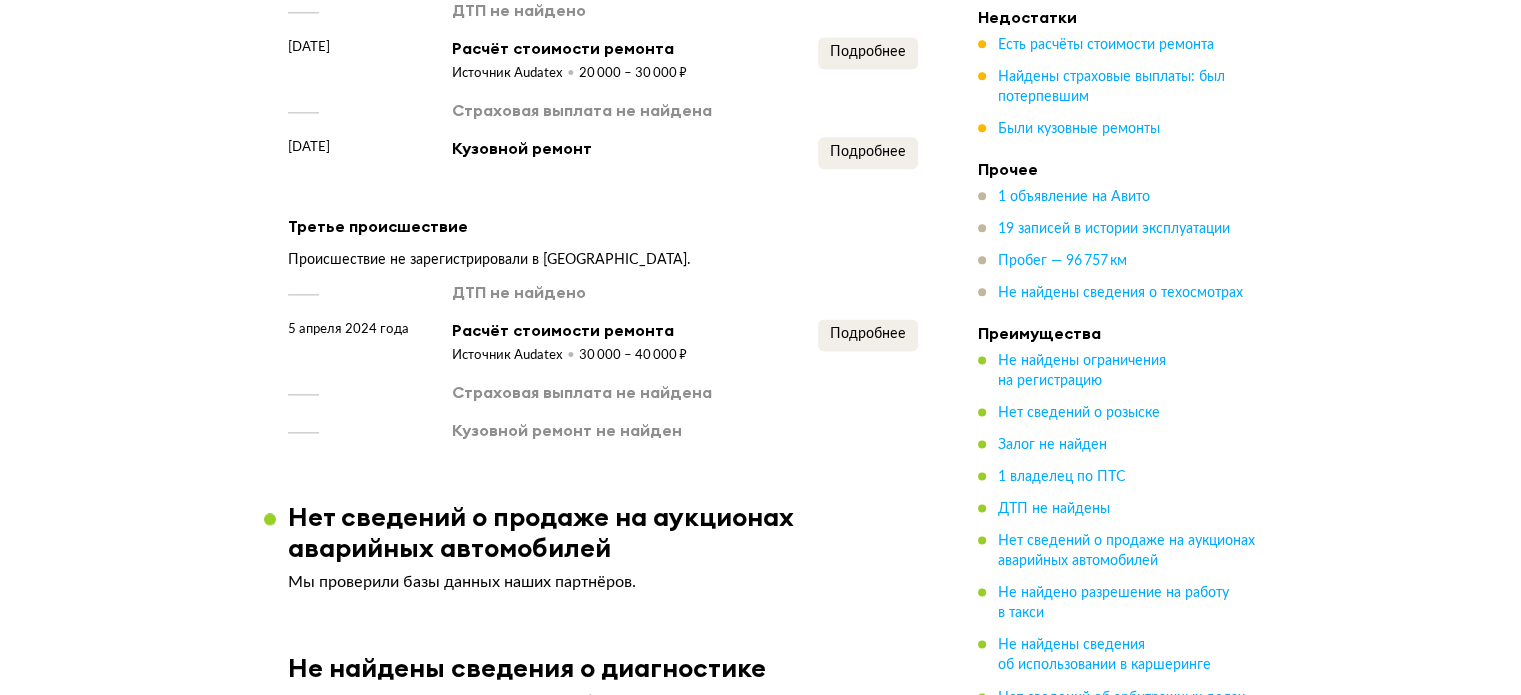 scroll, scrollTop: 2580, scrollLeft: 0, axis: vertical 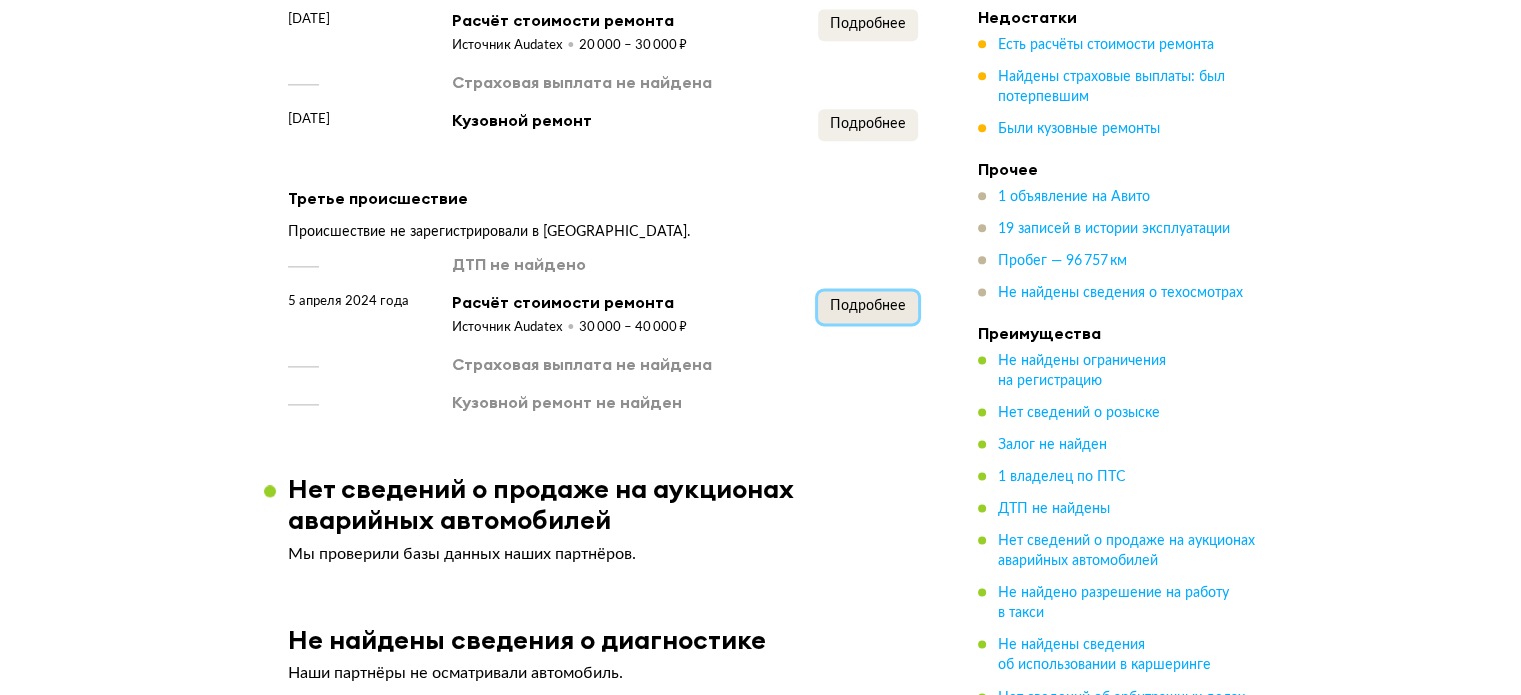 click on "Подробнее" at bounding box center (868, 306) 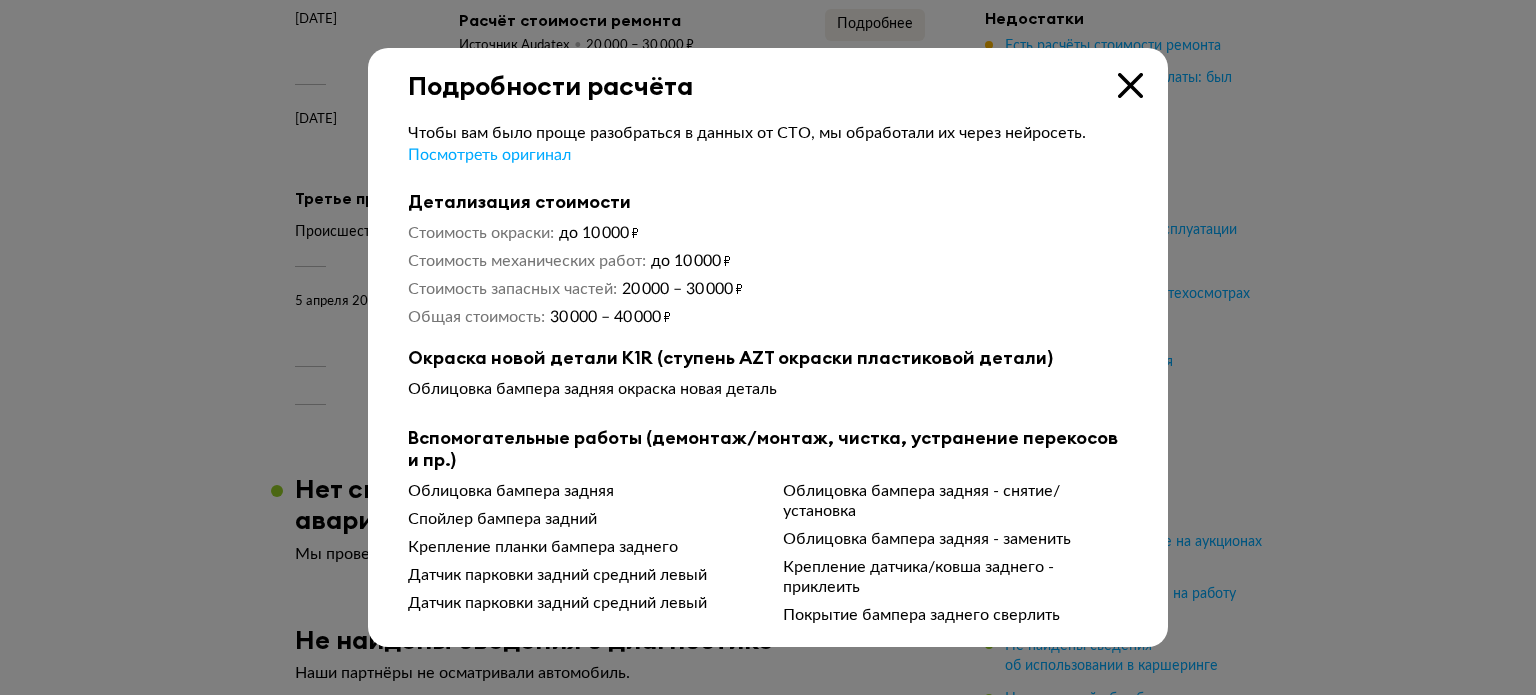 click at bounding box center (1130, 85) 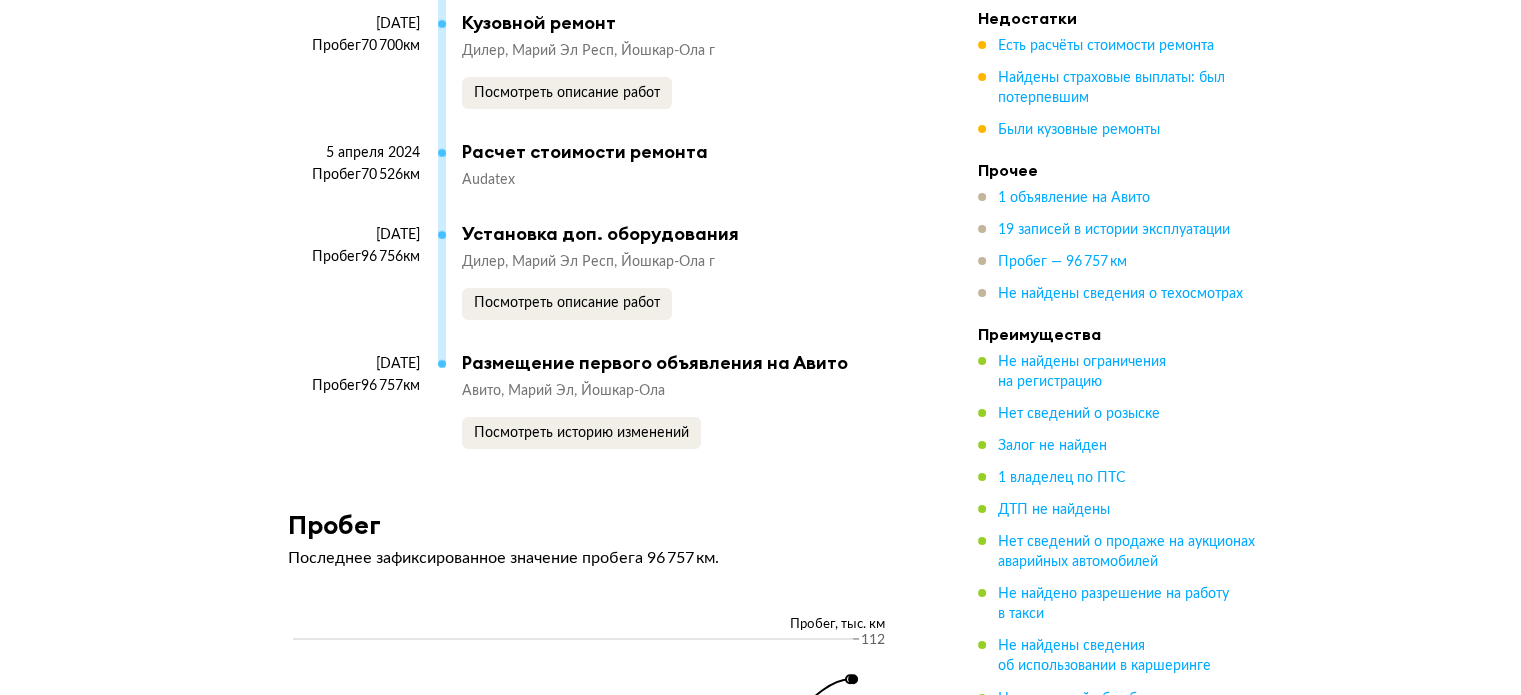 scroll, scrollTop: 6480, scrollLeft: 0, axis: vertical 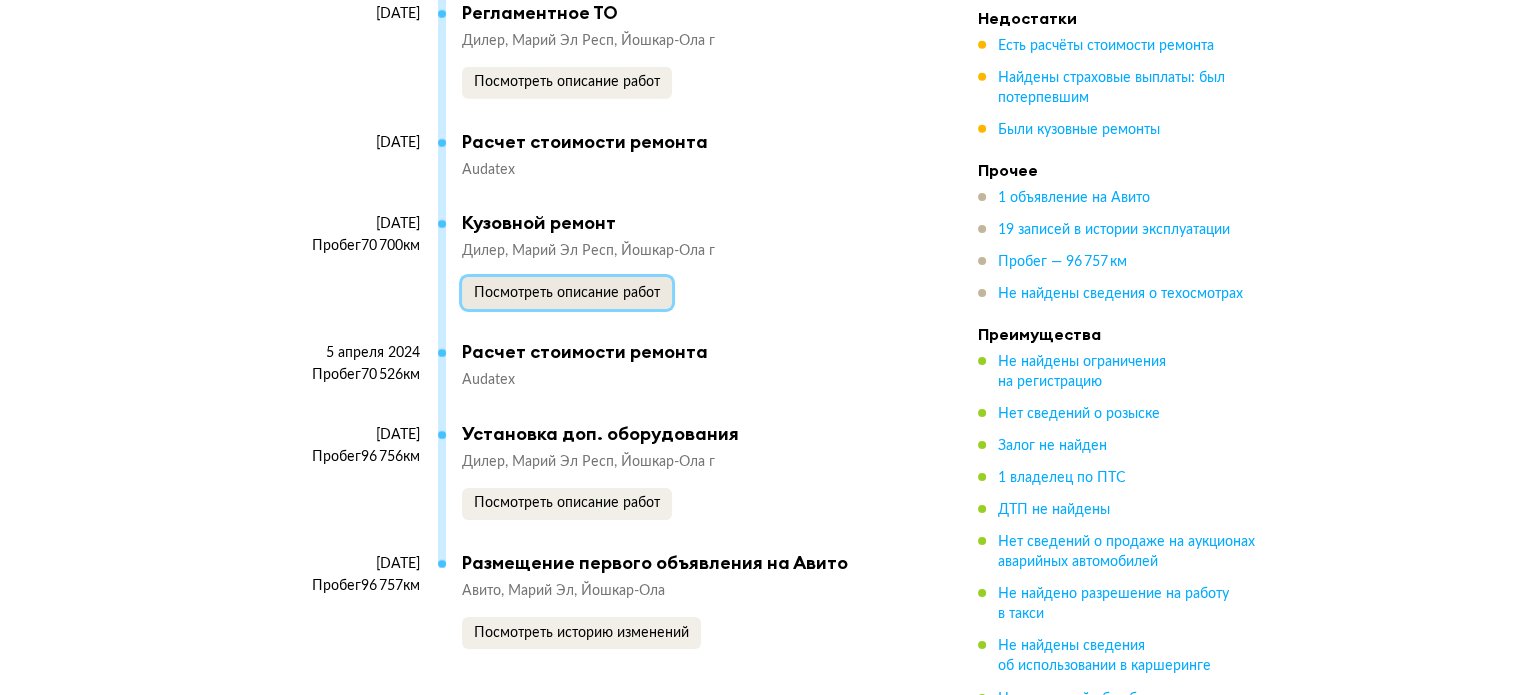 click on "Посмотреть описание работ" at bounding box center (567, 293) 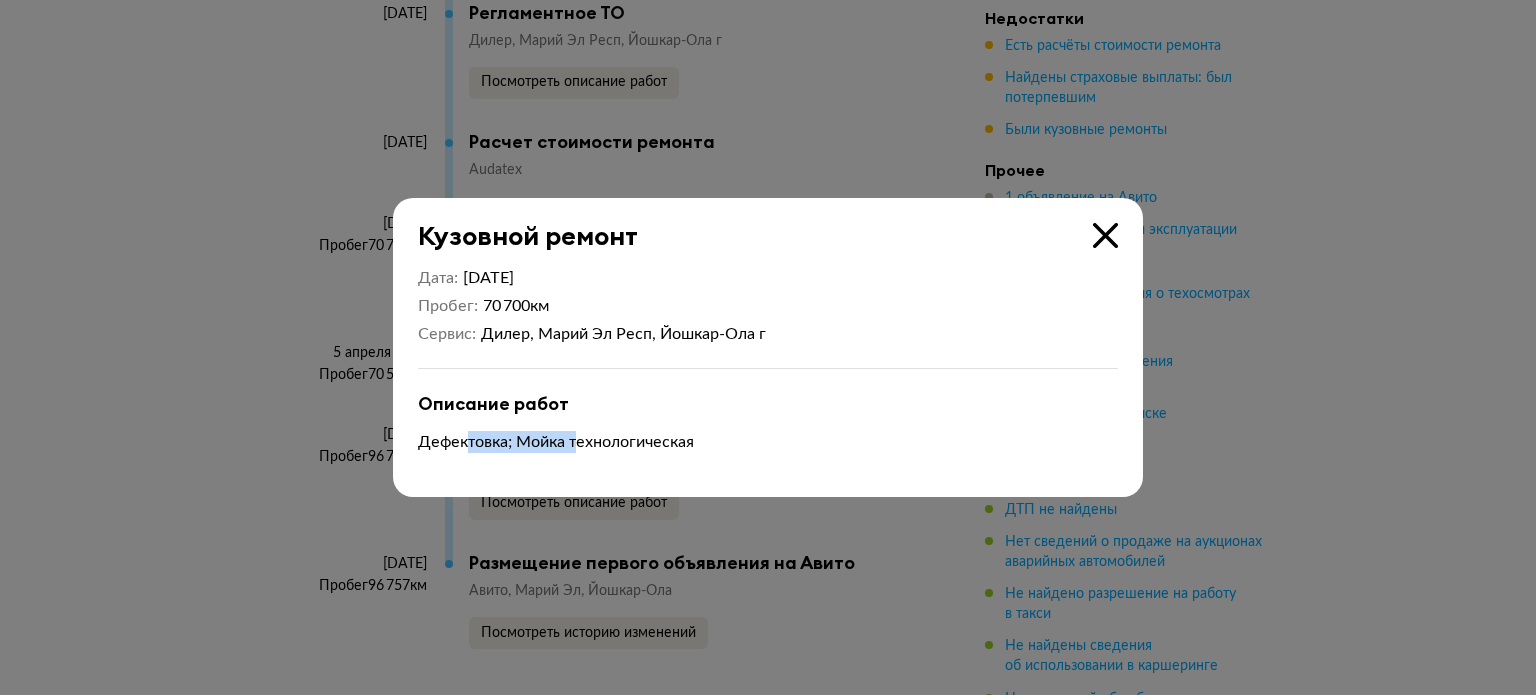 drag, startPoint x: 466, startPoint y: 432, endPoint x: 578, endPoint y: 446, distance: 112.871605 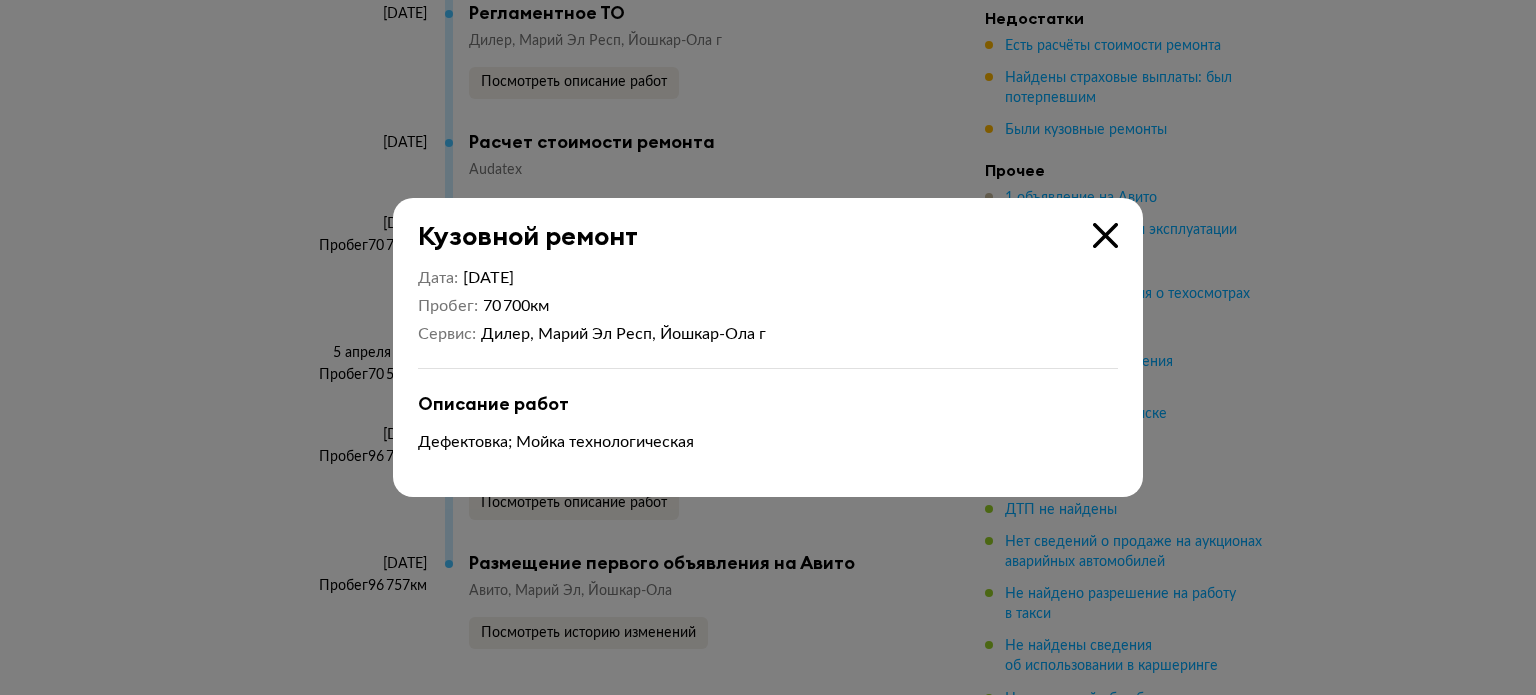 click on "Дефектовка; Мойка технологическая" at bounding box center (768, 442) 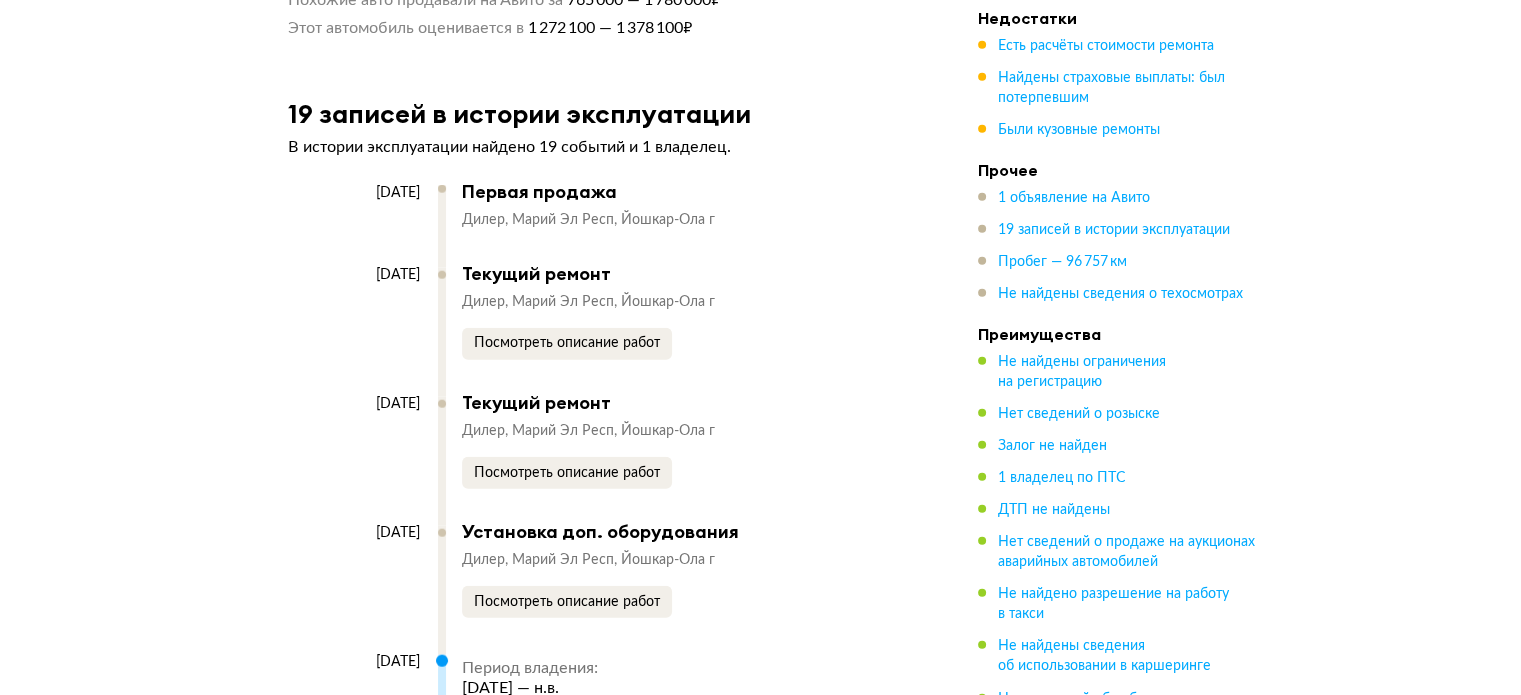scroll, scrollTop: 4880, scrollLeft: 0, axis: vertical 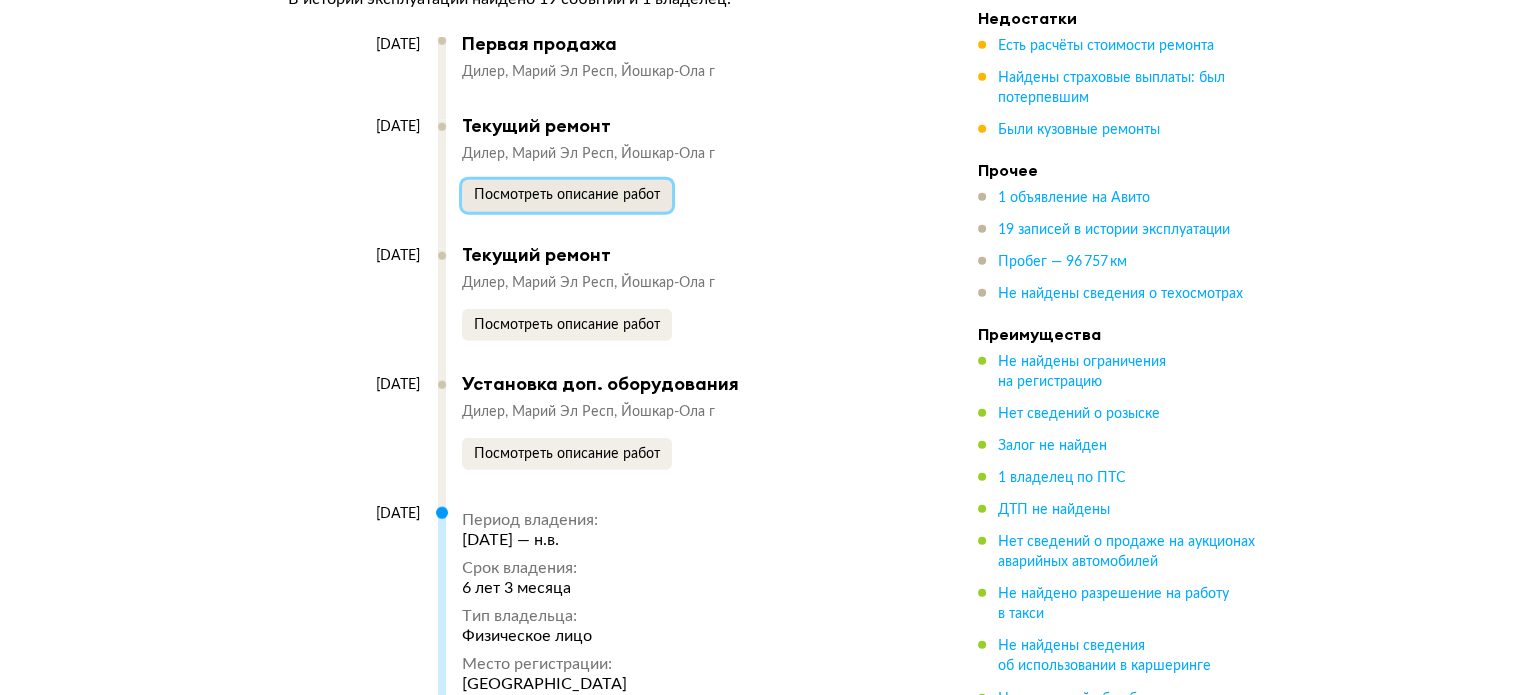 click on "Посмотреть описание работ" at bounding box center (567, 196) 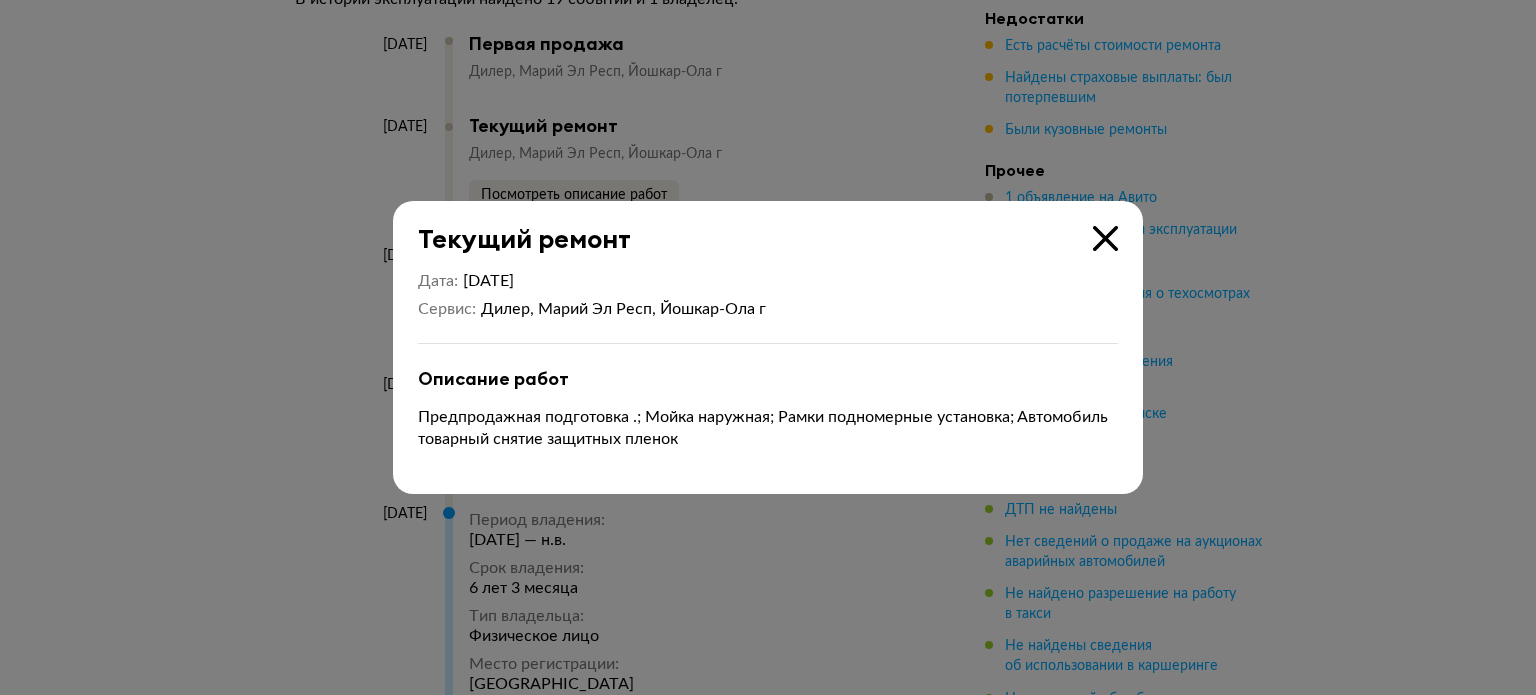 click at bounding box center [1105, 238] 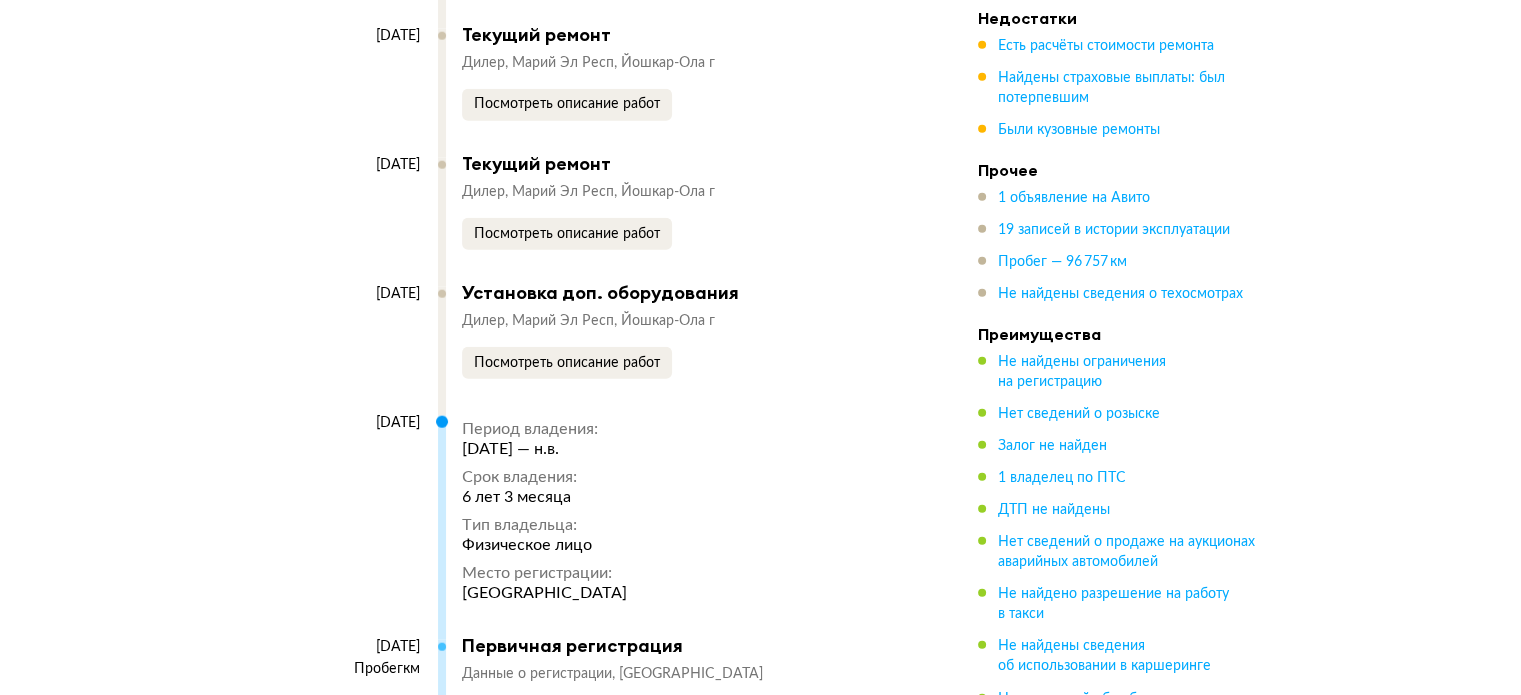scroll, scrollTop: 4980, scrollLeft: 0, axis: vertical 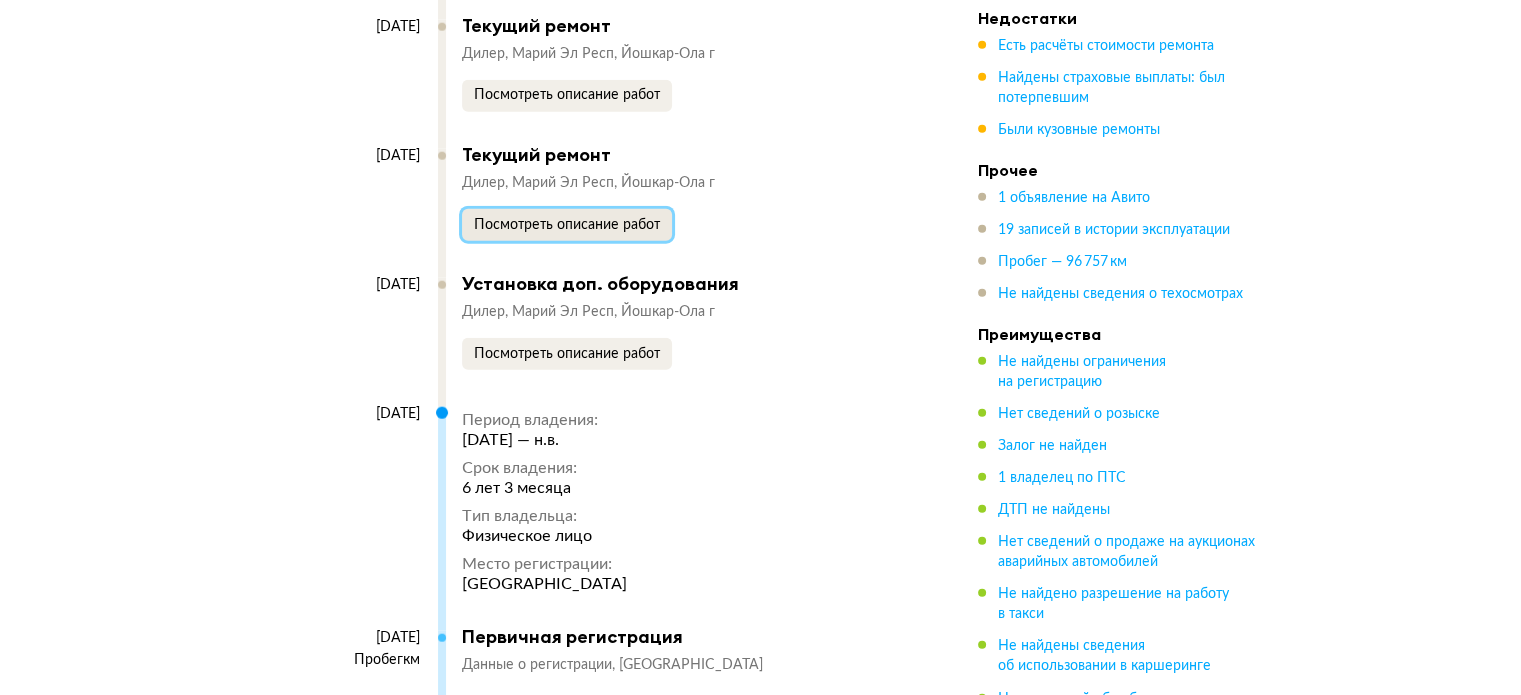click on "Посмотреть описание работ" at bounding box center [567, 225] 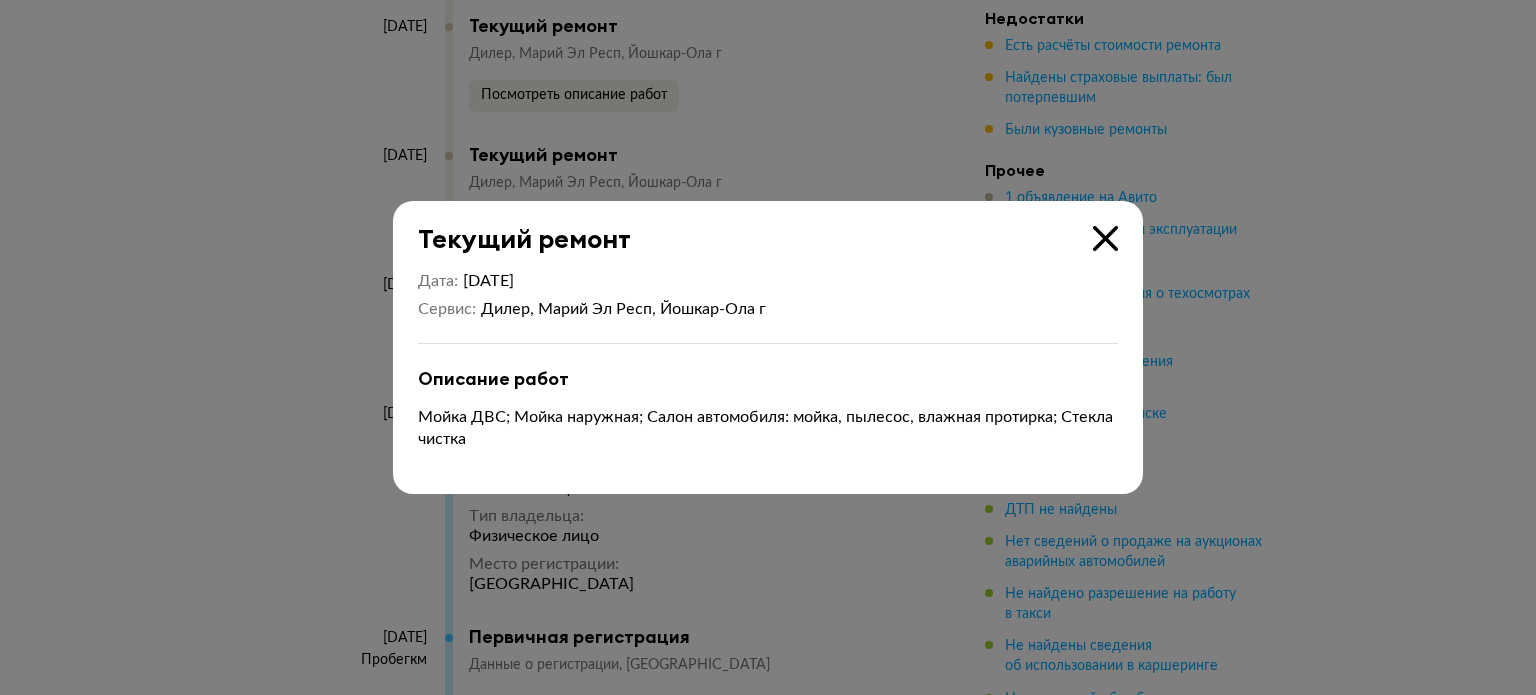 type 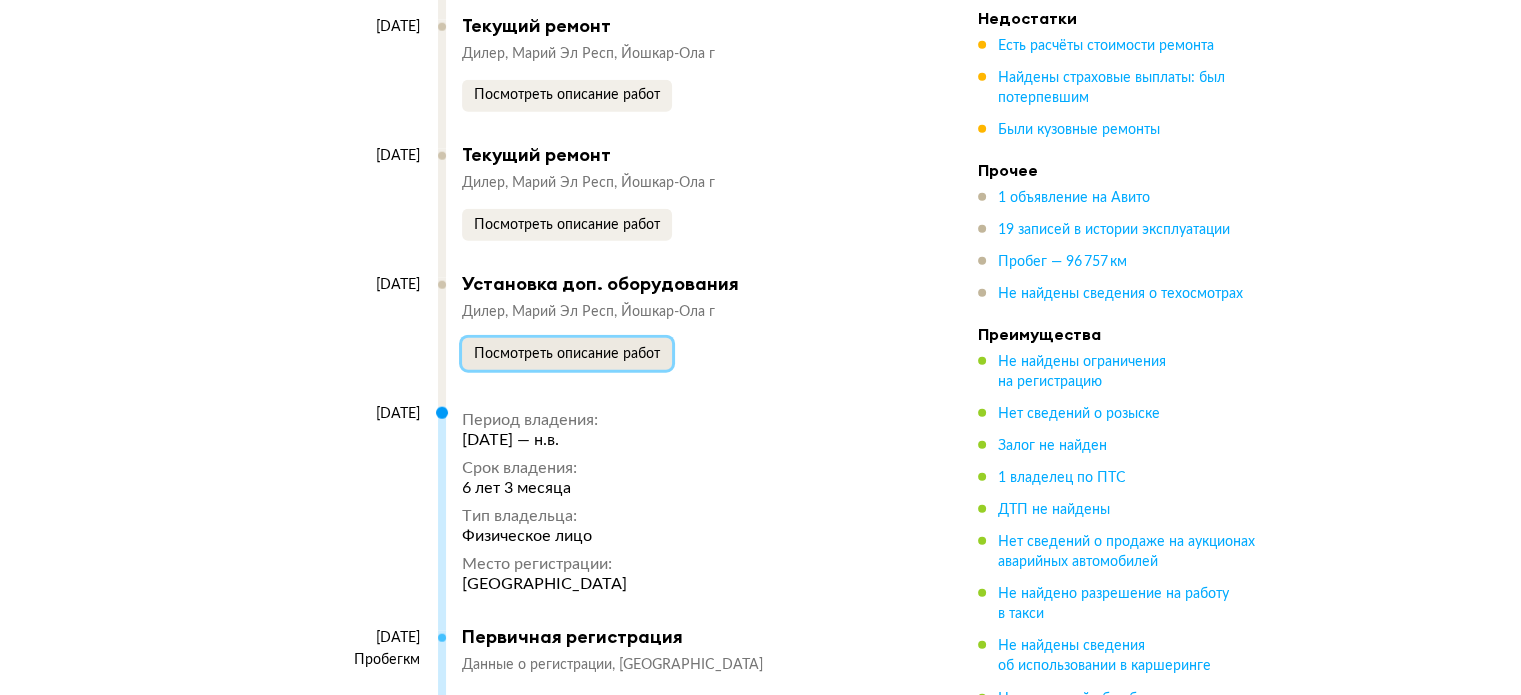 click on "Посмотреть описание работ" at bounding box center (567, 354) 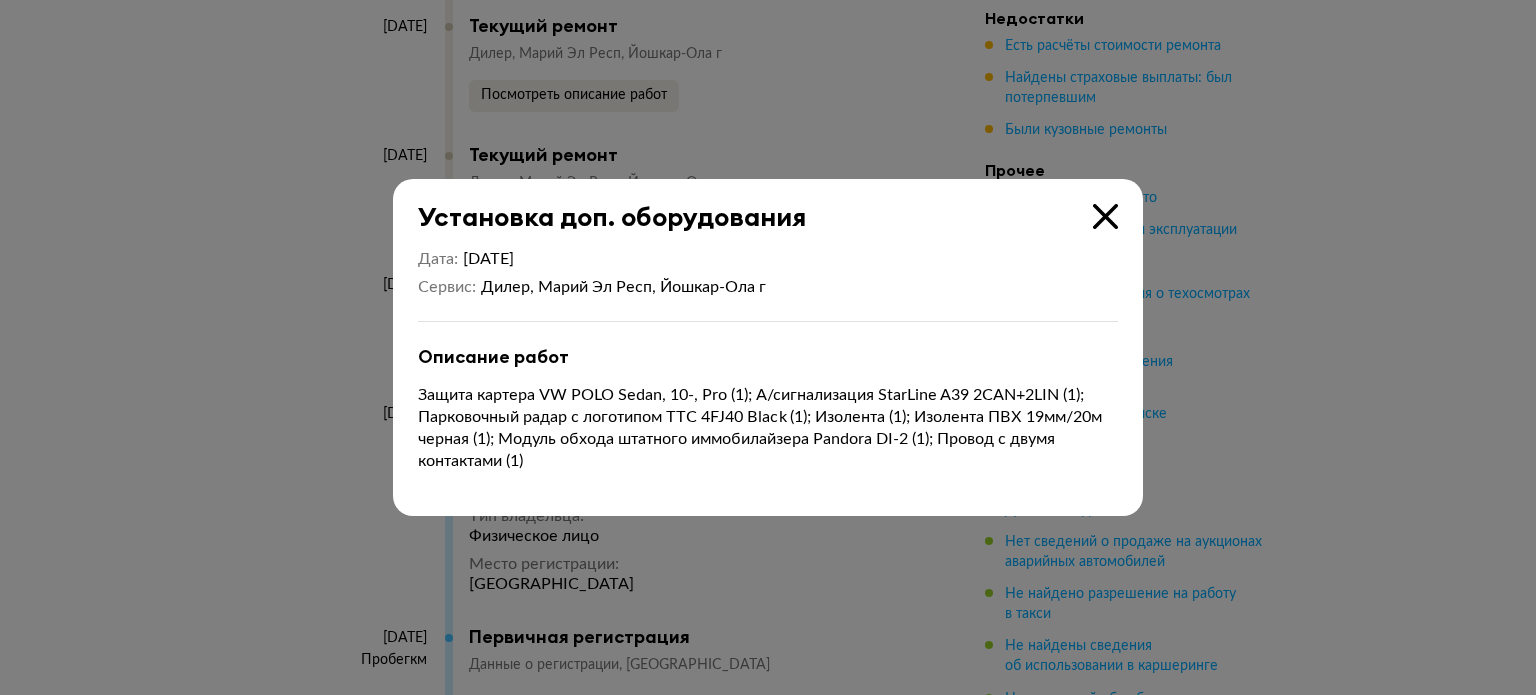 type 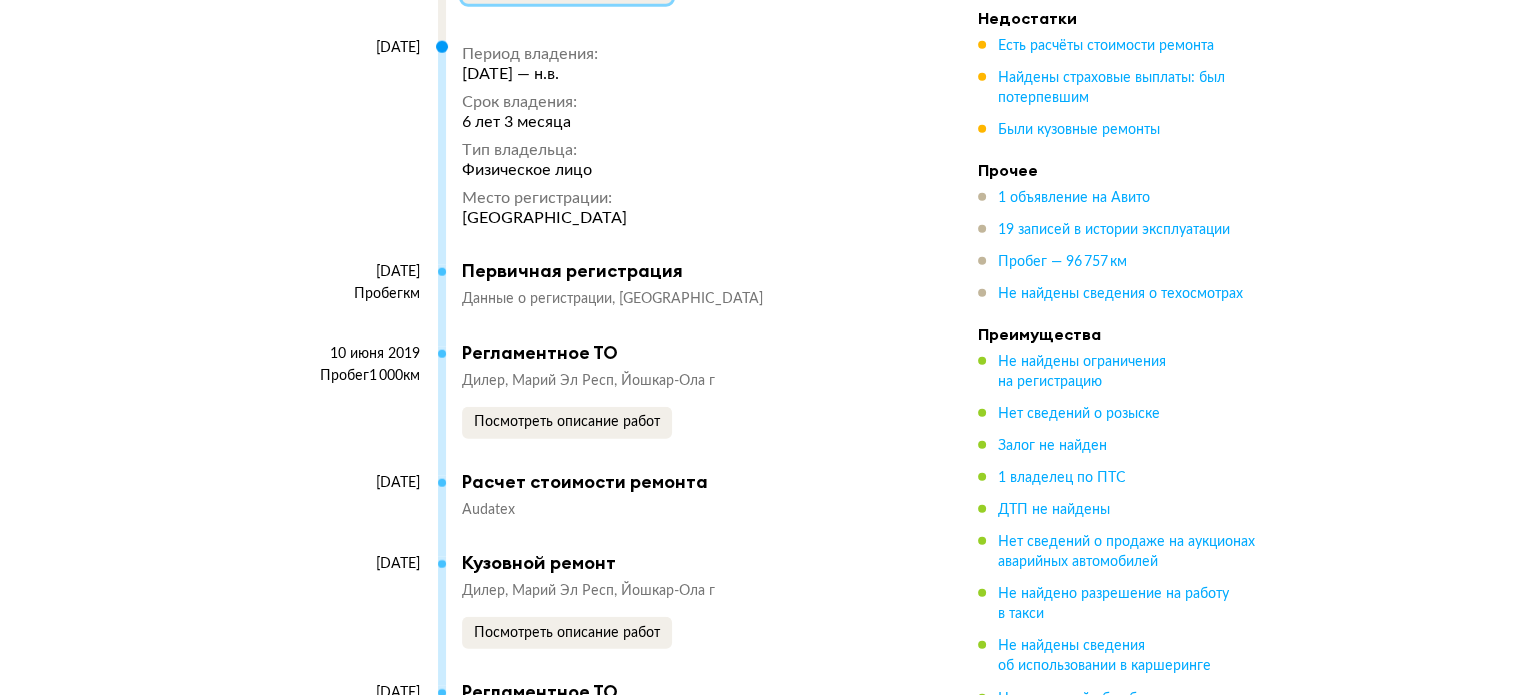 scroll, scrollTop: 5380, scrollLeft: 0, axis: vertical 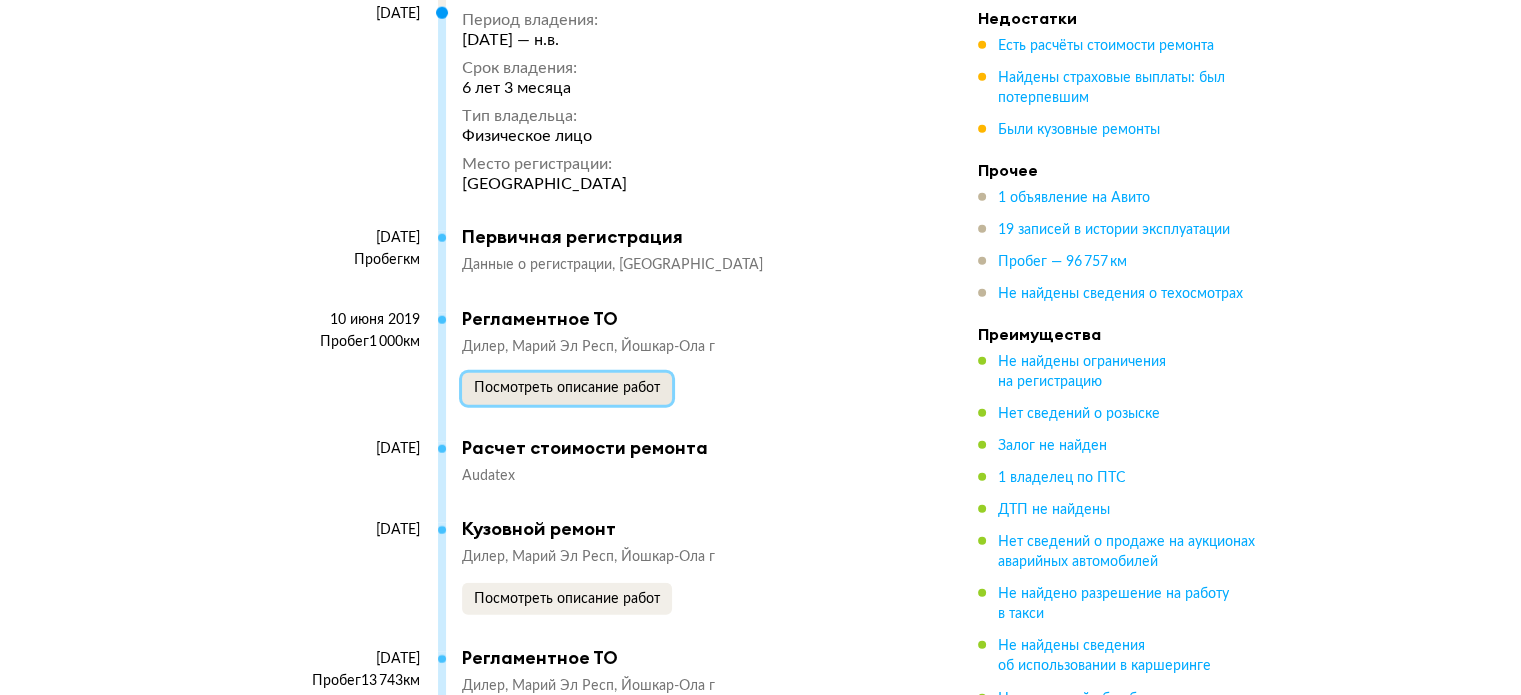 click on "Посмотреть описание работ" at bounding box center [567, 388] 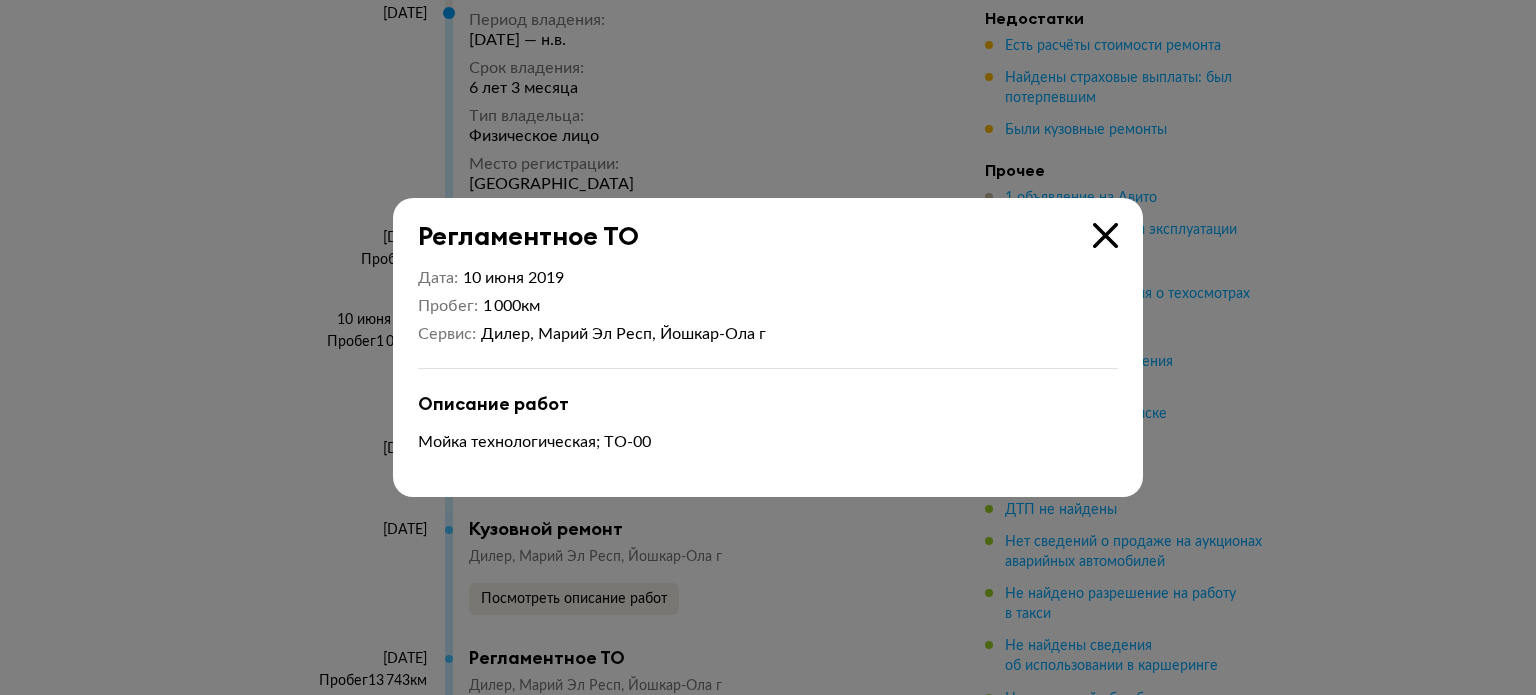 type 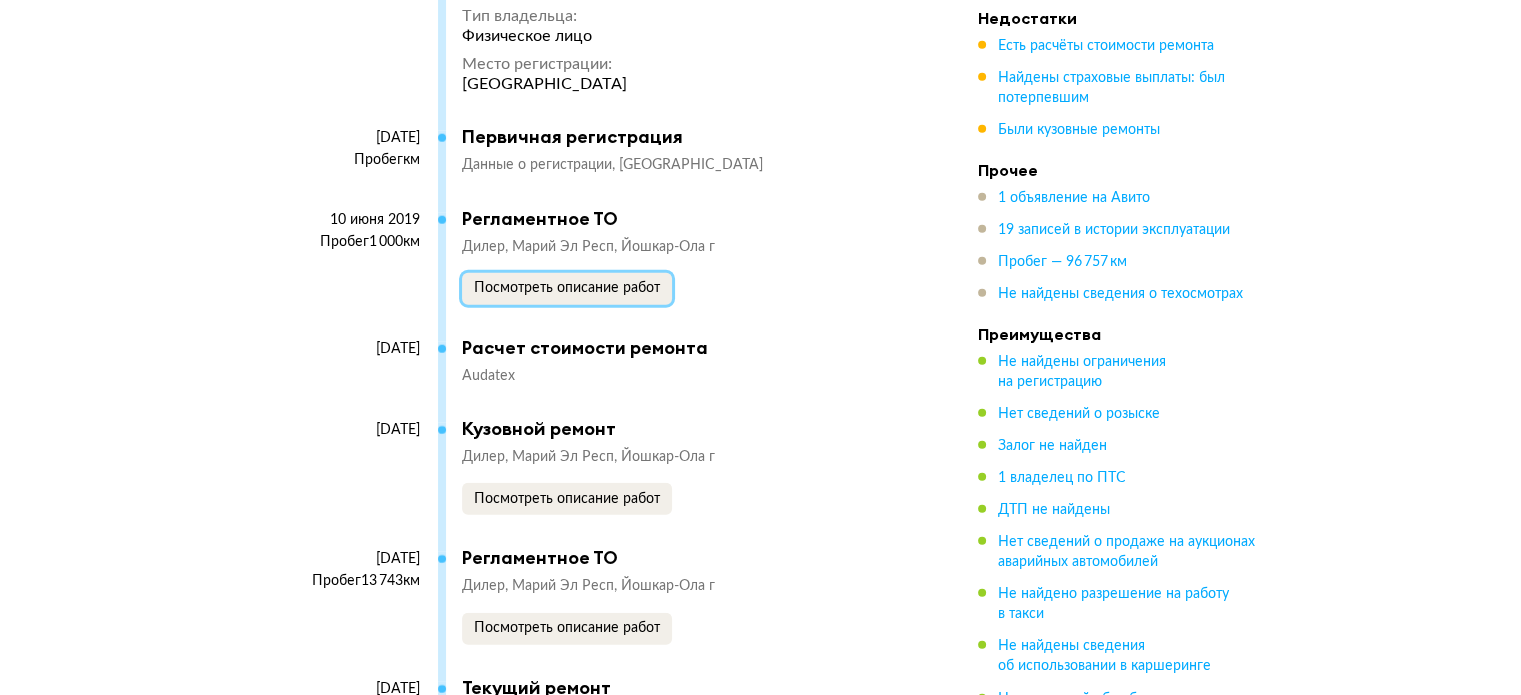scroll, scrollTop: 5480, scrollLeft: 0, axis: vertical 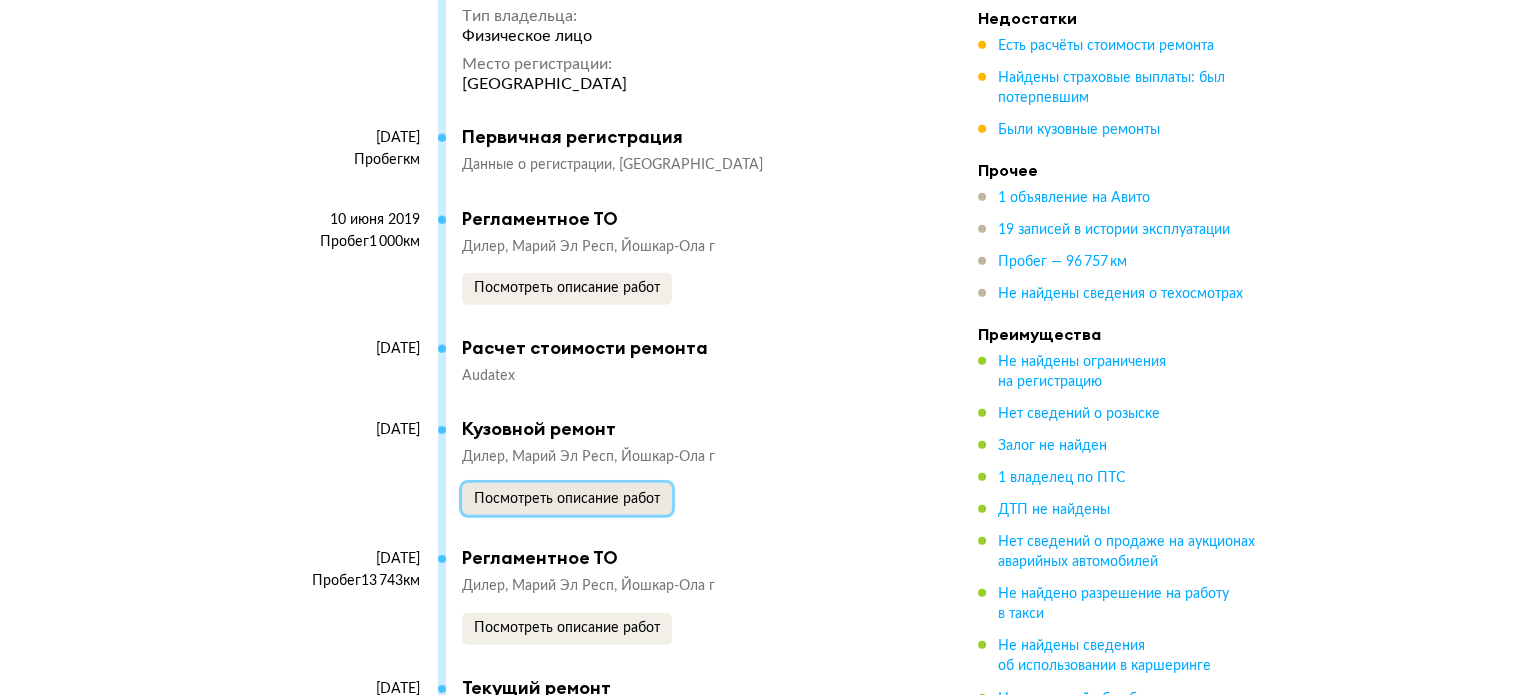 click on "Посмотреть описание работ" at bounding box center [567, 499] 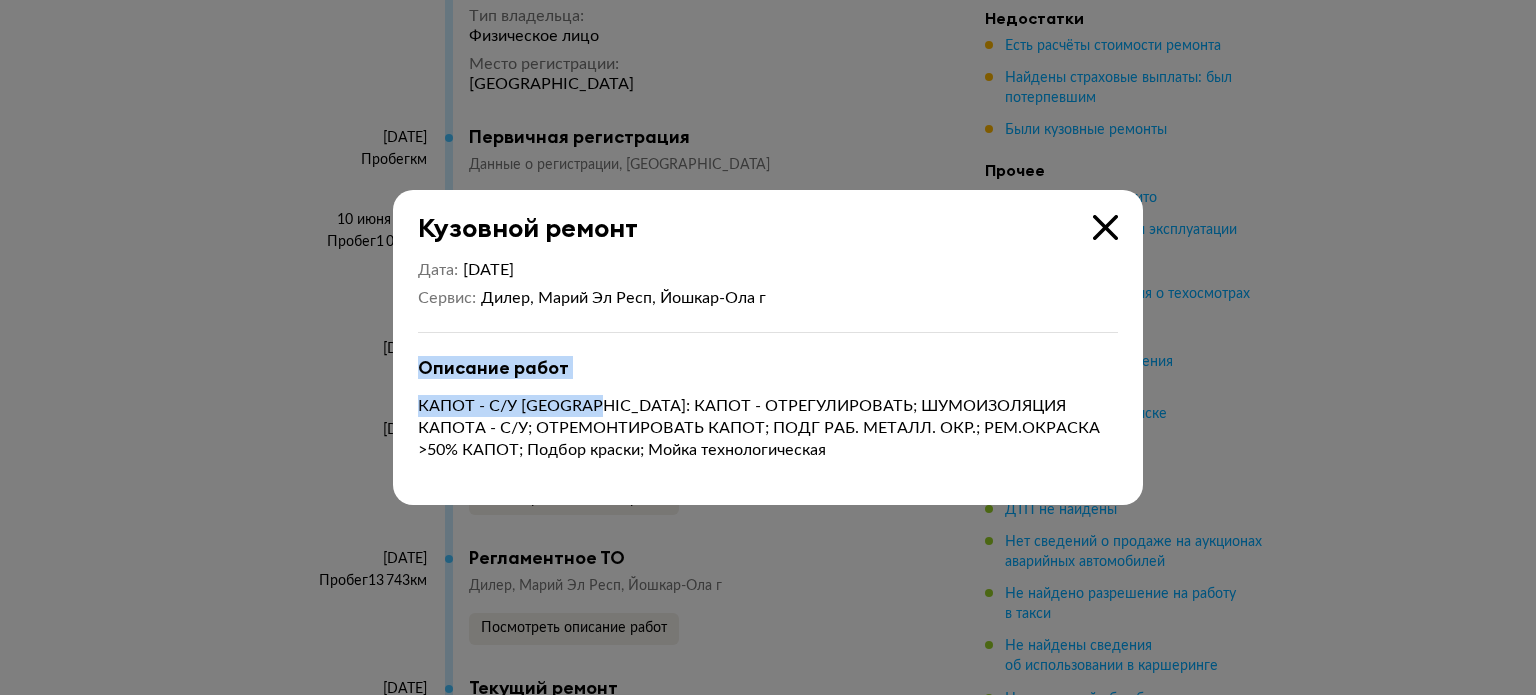 drag, startPoint x: 424, startPoint y: 379, endPoint x: 634, endPoint y: 407, distance: 211.85844 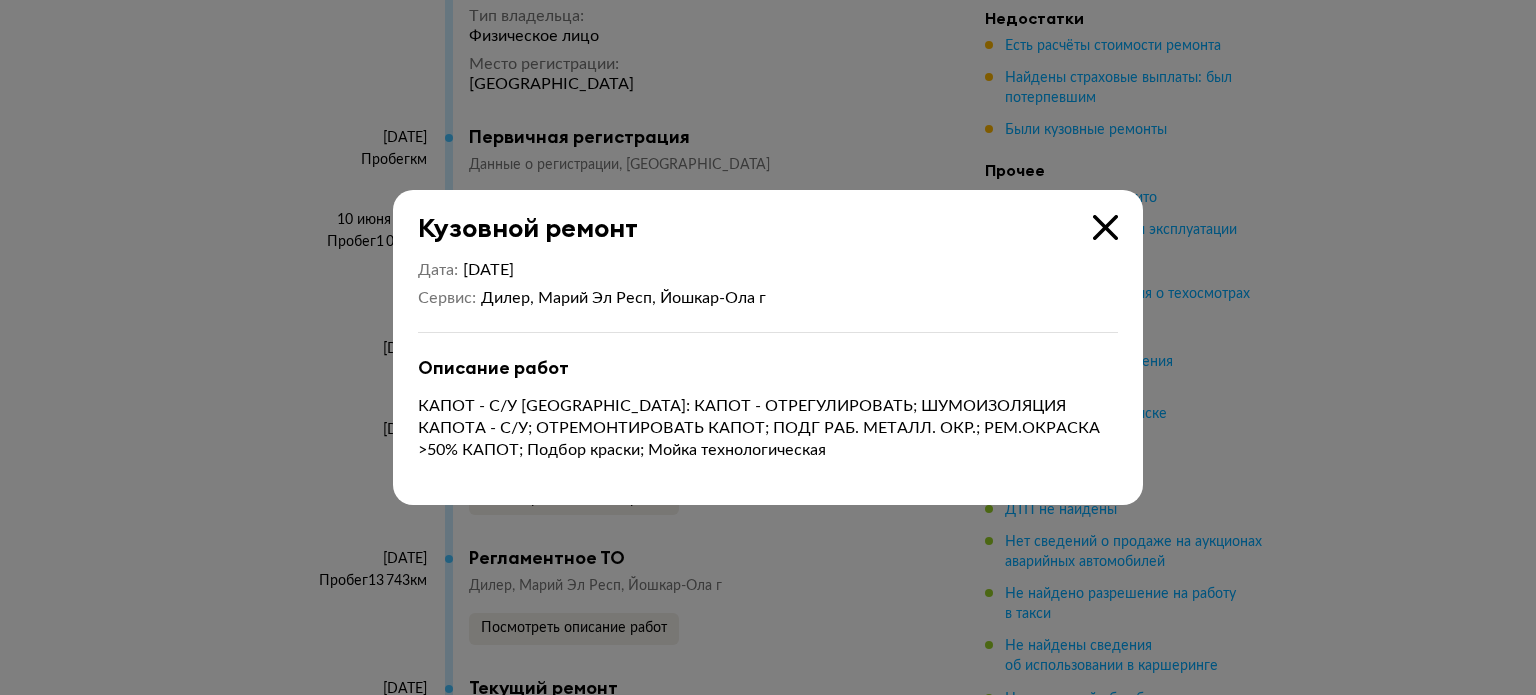click on "КАПОТ - С/У ВКЛ: КАПОТ - ОТРЕГУЛИРОВАТЬ; ШУМОИЗОЛЯЦИЯ КАПОТА - С/У; ОТРЕМОНТИРОВАТЬ КАПОТ; ПОДГ РАБ. МЕТАЛЛ. ОКР.; РЕМ.ОКРАСКА >50% КАПОТ; Подбор краски; Мойка технологическая" at bounding box center [768, 428] 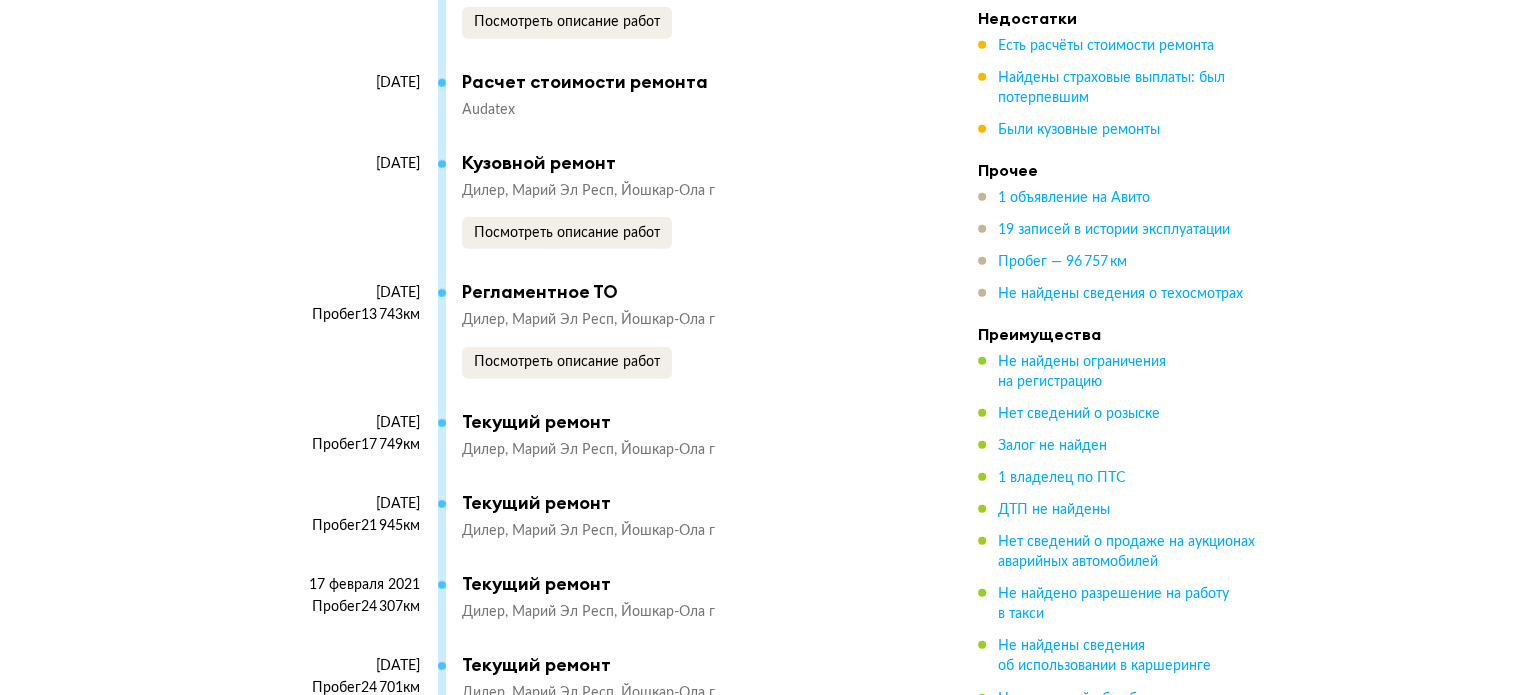 scroll, scrollTop: 5780, scrollLeft: 0, axis: vertical 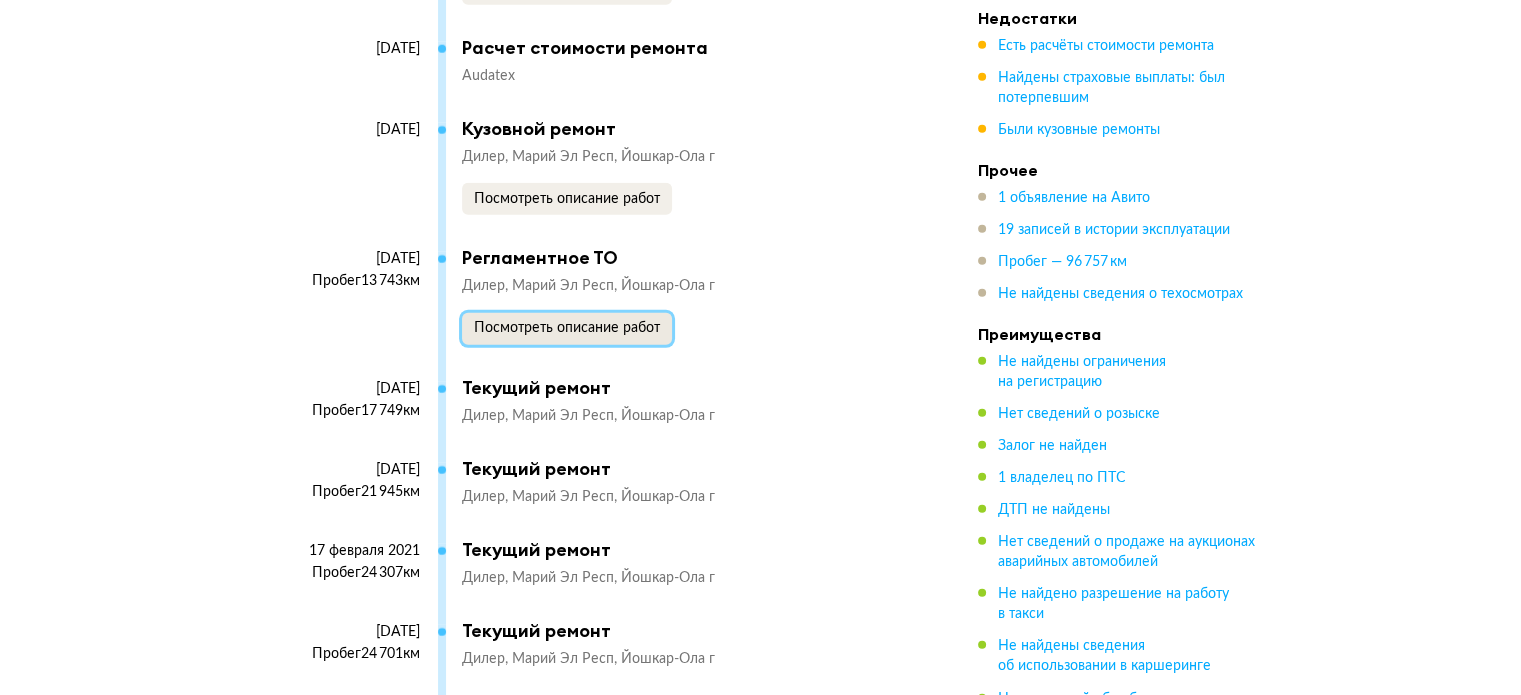click on "Посмотреть описание работ" at bounding box center [567, 328] 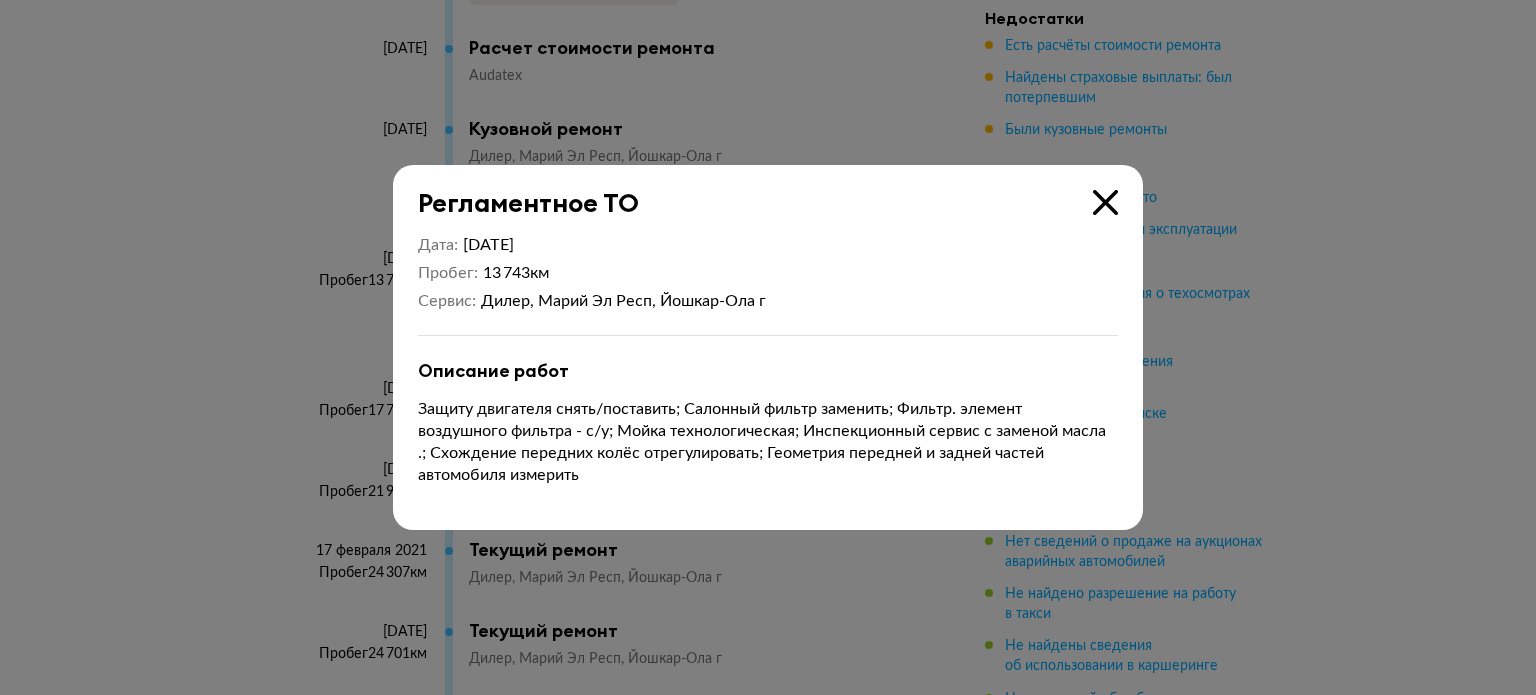 click at bounding box center (1105, 202) 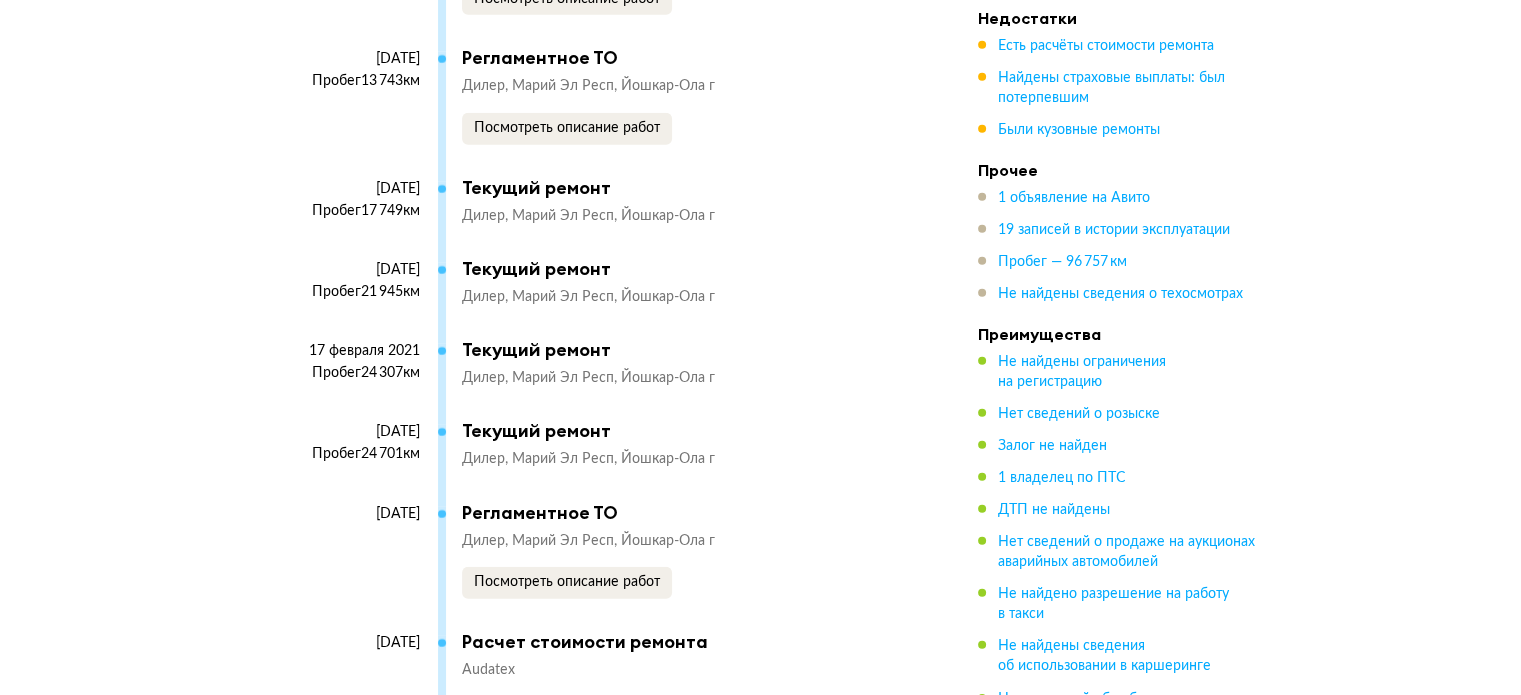 scroll, scrollTop: 6280, scrollLeft: 0, axis: vertical 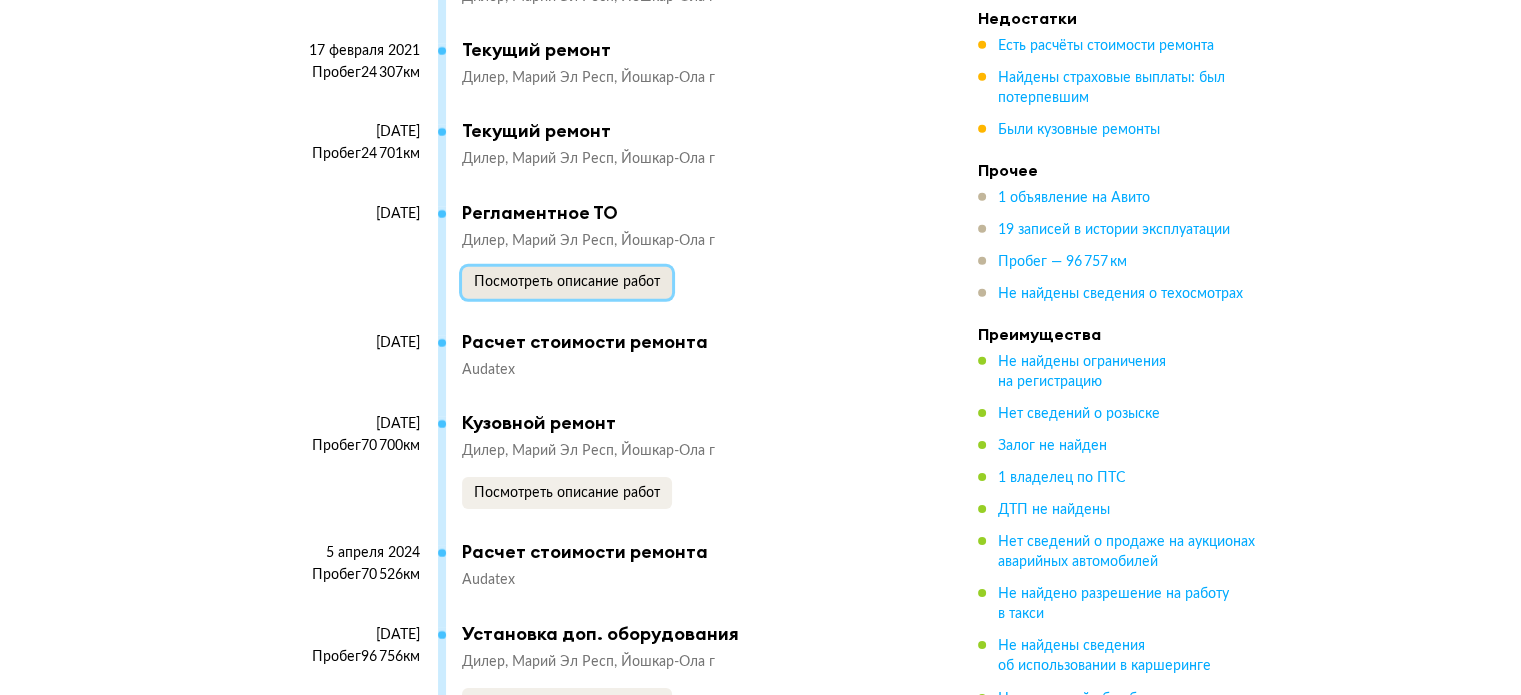 click on "Посмотреть описание работ" at bounding box center [567, 282] 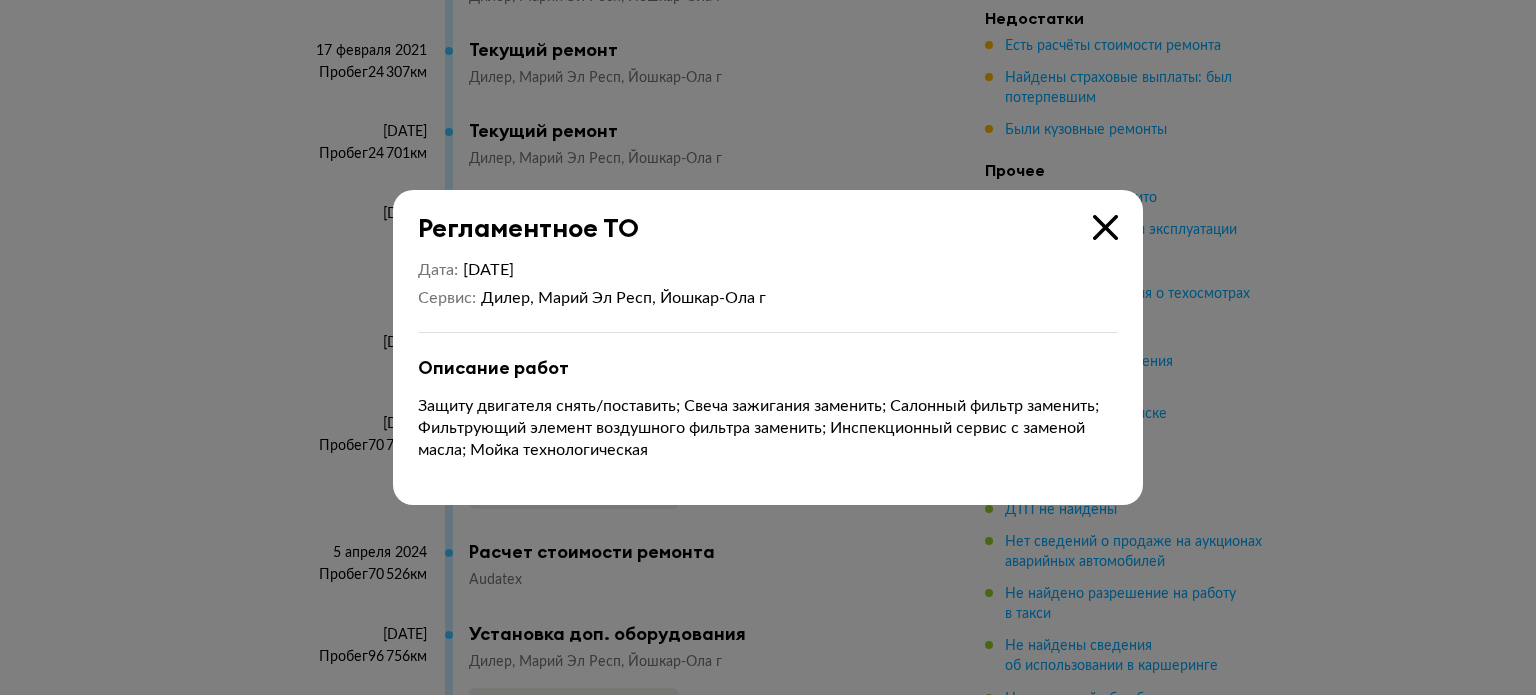 click at bounding box center [768, 347] 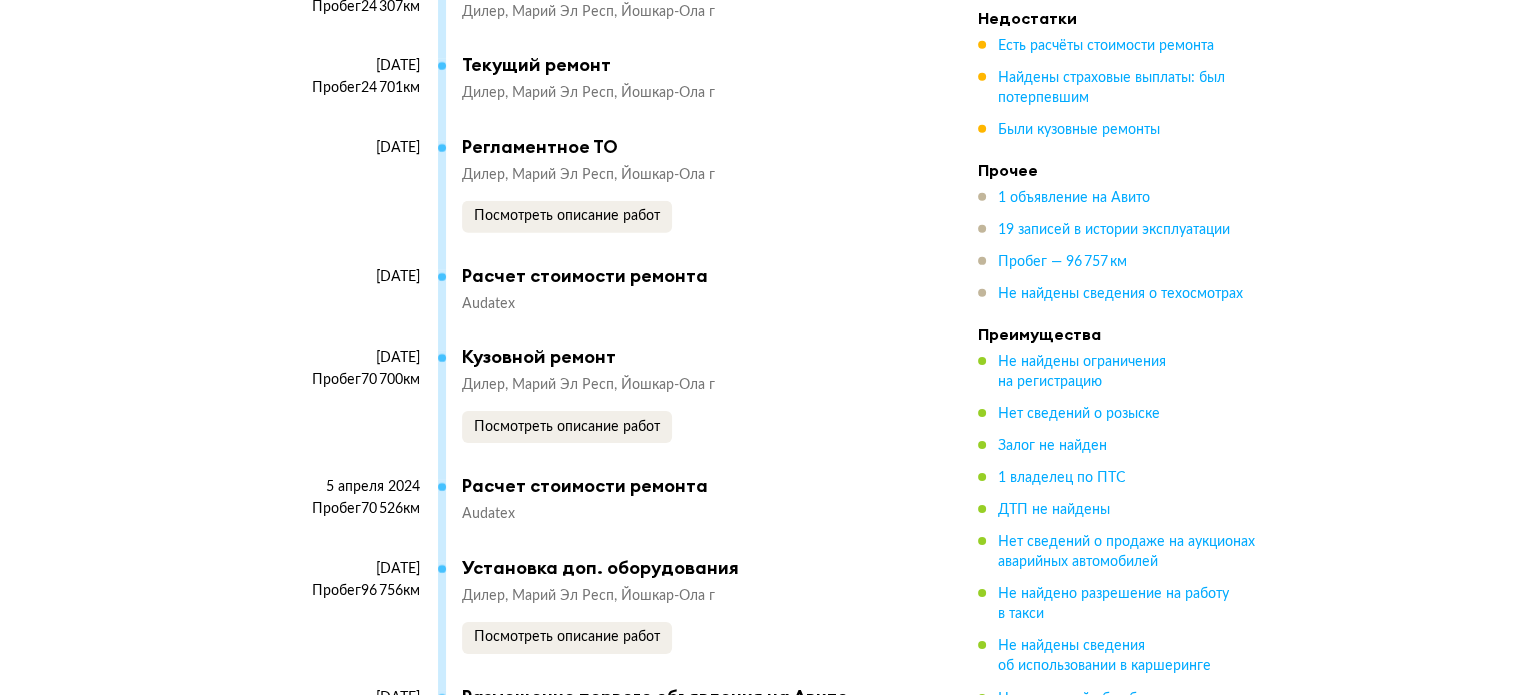 scroll, scrollTop: 6380, scrollLeft: 0, axis: vertical 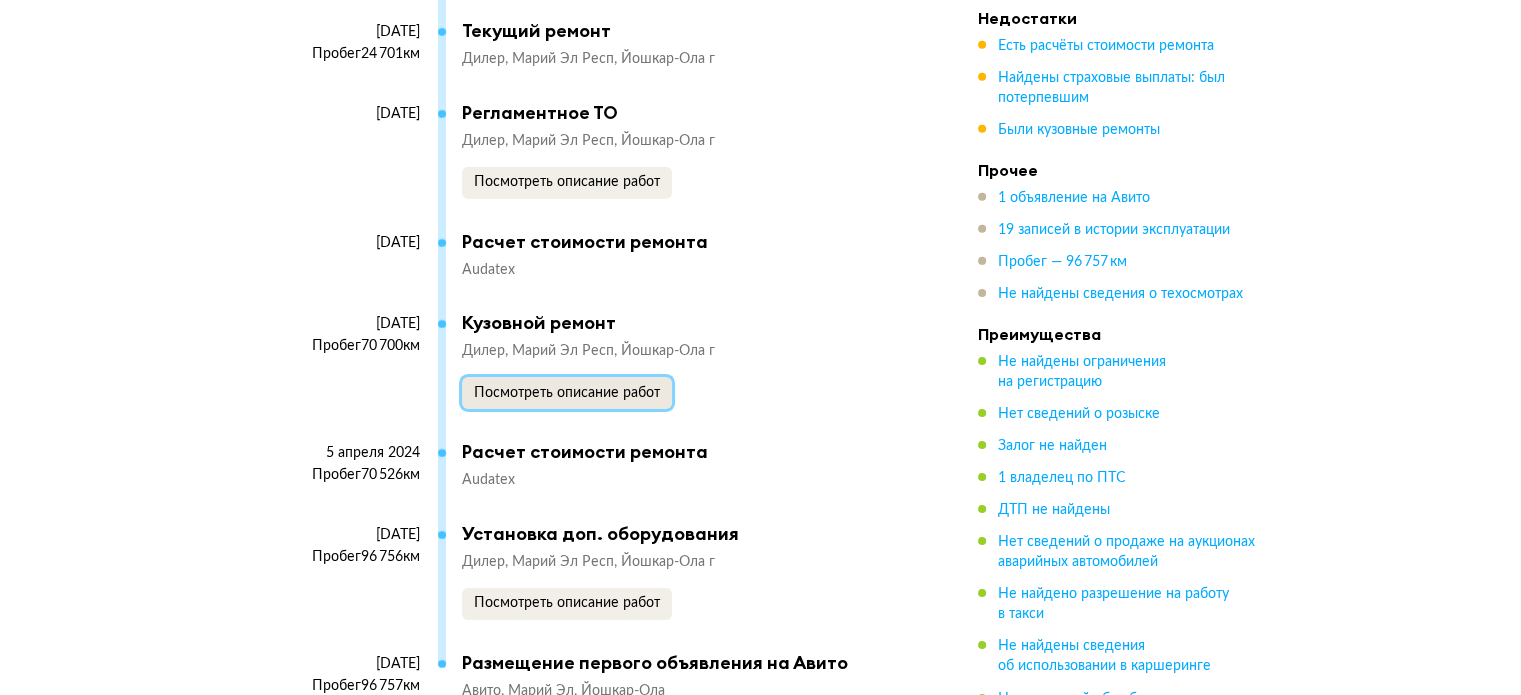 click on "Посмотреть описание работ" at bounding box center [567, 393] 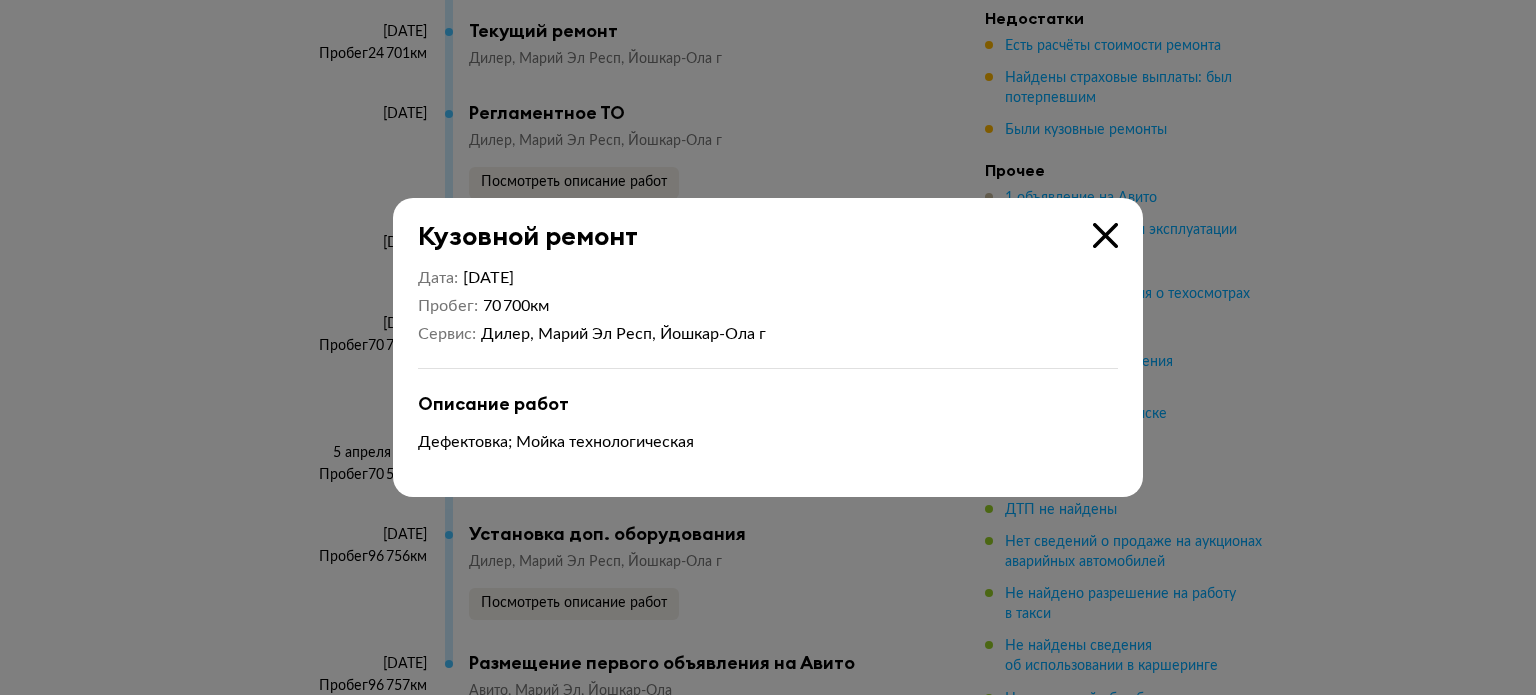 click at bounding box center [768, 347] 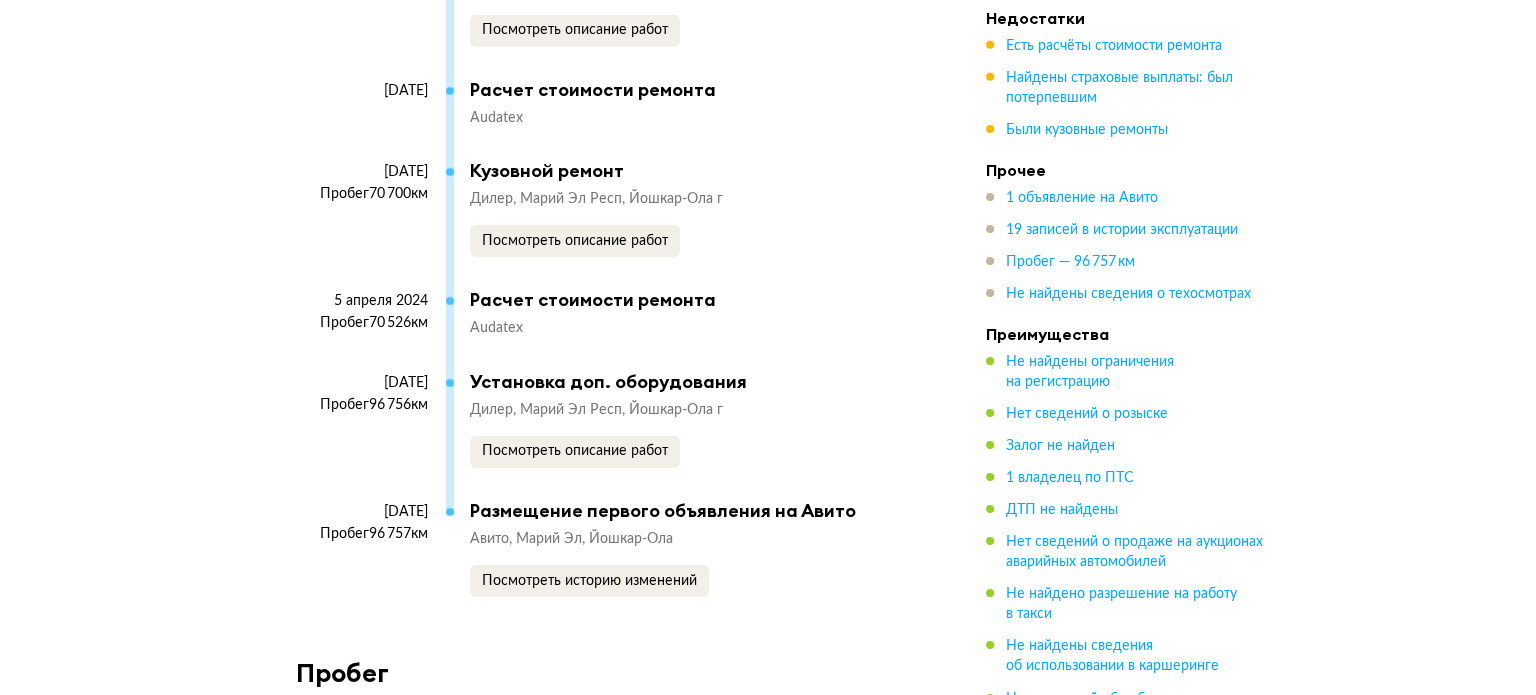 scroll, scrollTop: 6580, scrollLeft: 0, axis: vertical 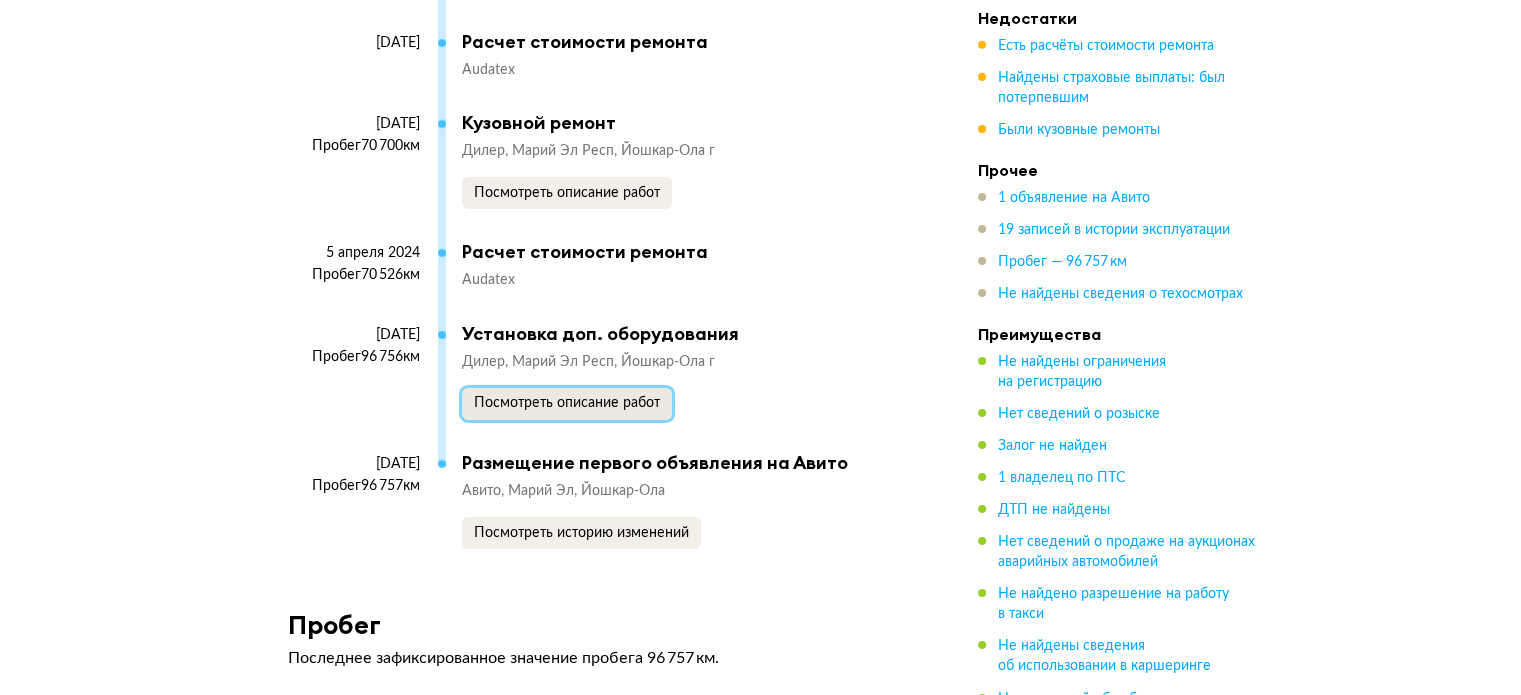 click on "Посмотреть описание работ" at bounding box center (567, 403) 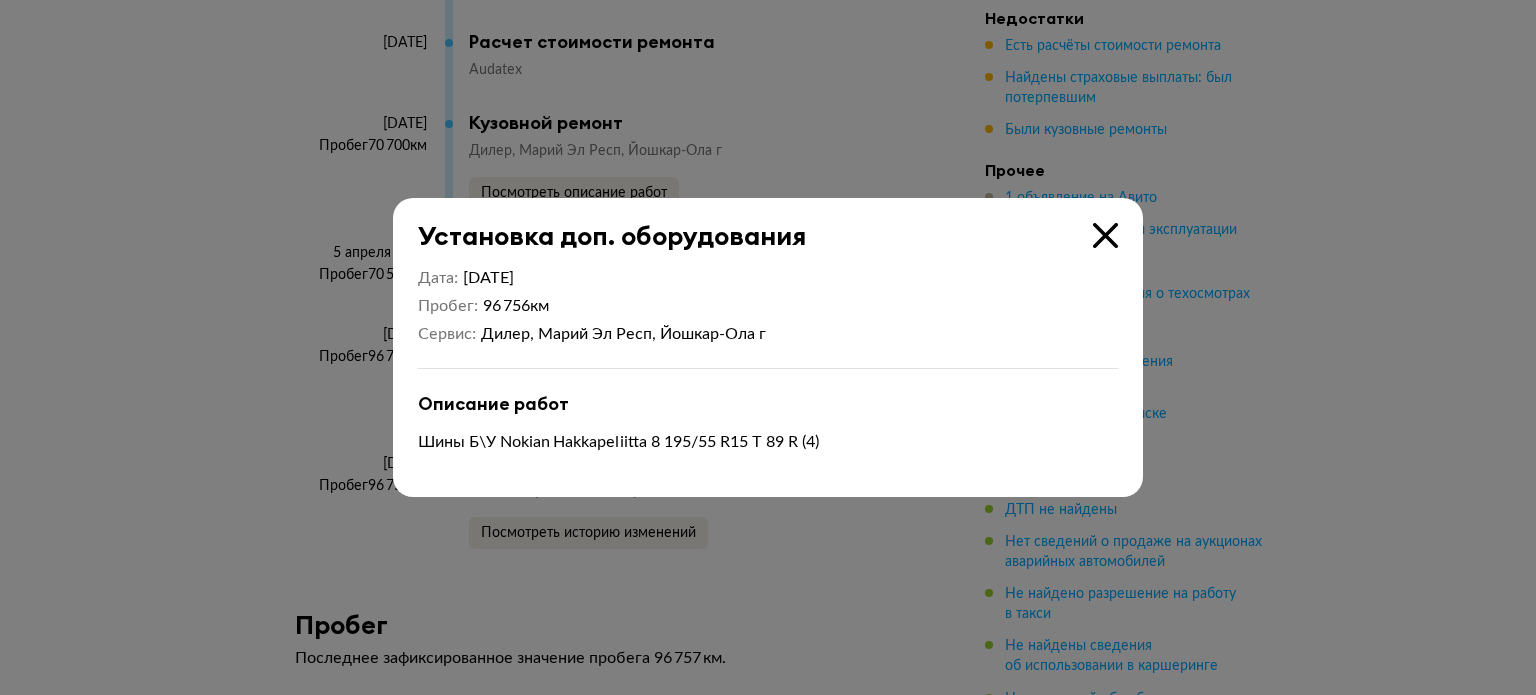 click at bounding box center (768, 347) 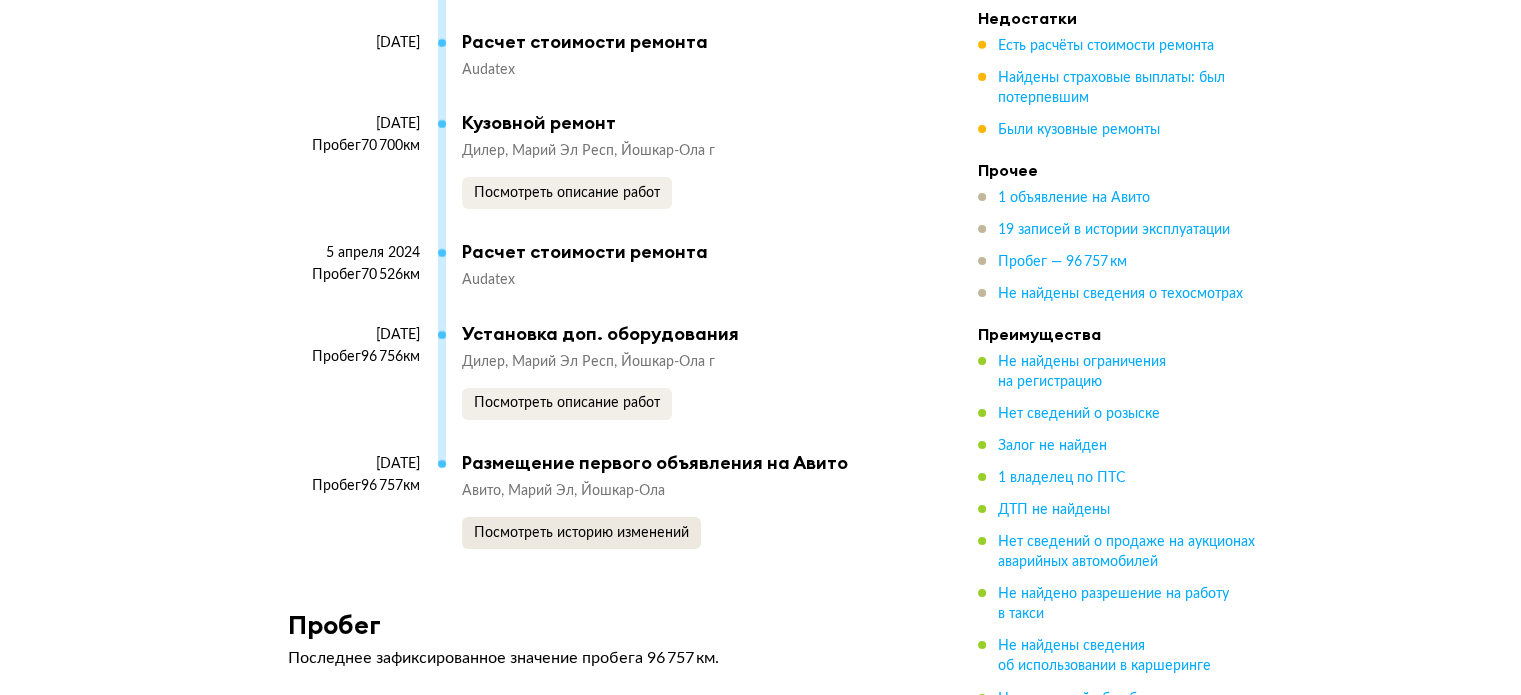 click on "Не найдены ограничения на регистрацию Мы проверили базы данных судебных приставов. Нет сведений о розыске Мы проверили официальные базы данных. Залог не найден Информация получена из единой информационной системы нотариата (ФНП), последнее обновление 09.07.2025 20:00. Базы могли быть не обновлены или банки не передали информацию о залоге в ФНП, поэтому гарантированную информацию о наличии залога получите у нотариуса непосредственно перед сделкой. 1 владелец по ПТС Период владения 30 апреля 2019 — н.в. Срок владения 6 лет 3 месяца Тип владельца Физическое лицо +" at bounding box center (603, -1311) 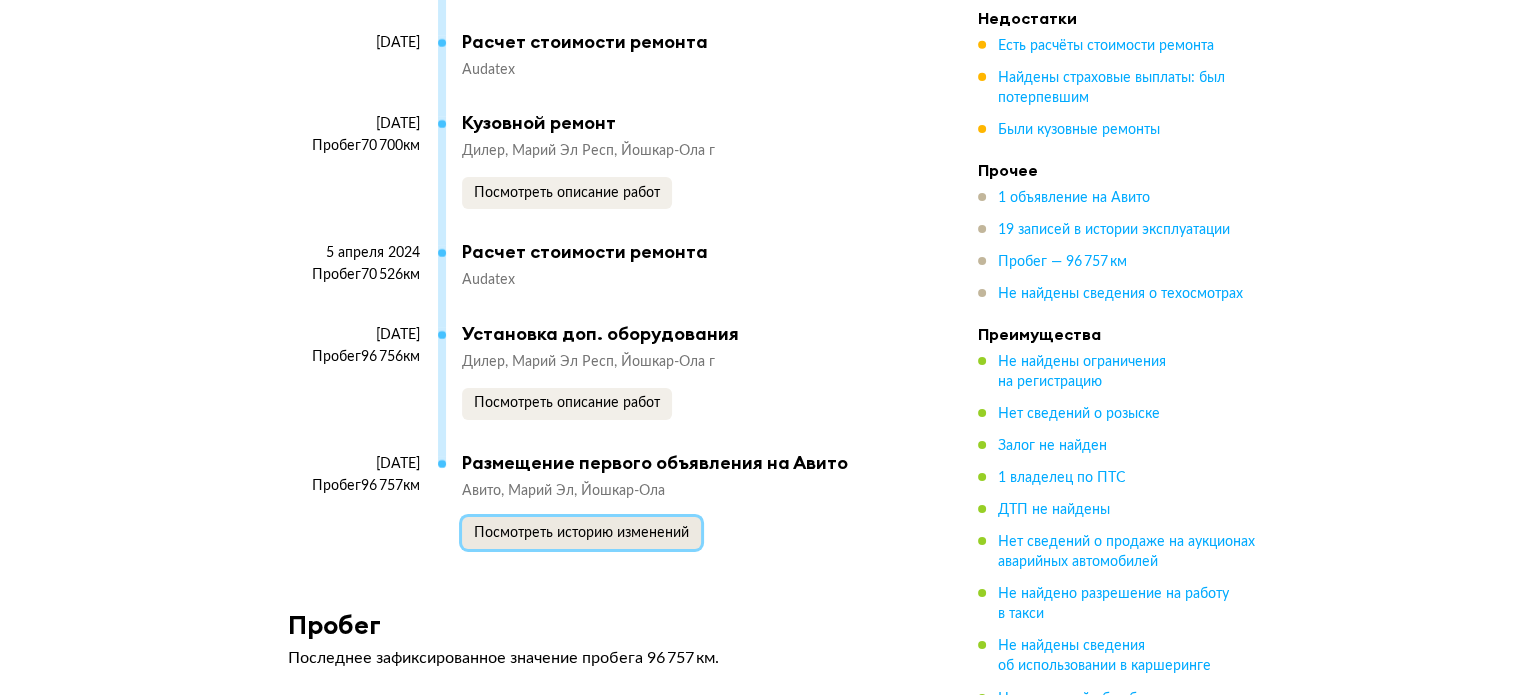 click on "Посмотреть историю изменений" at bounding box center [581, 533] 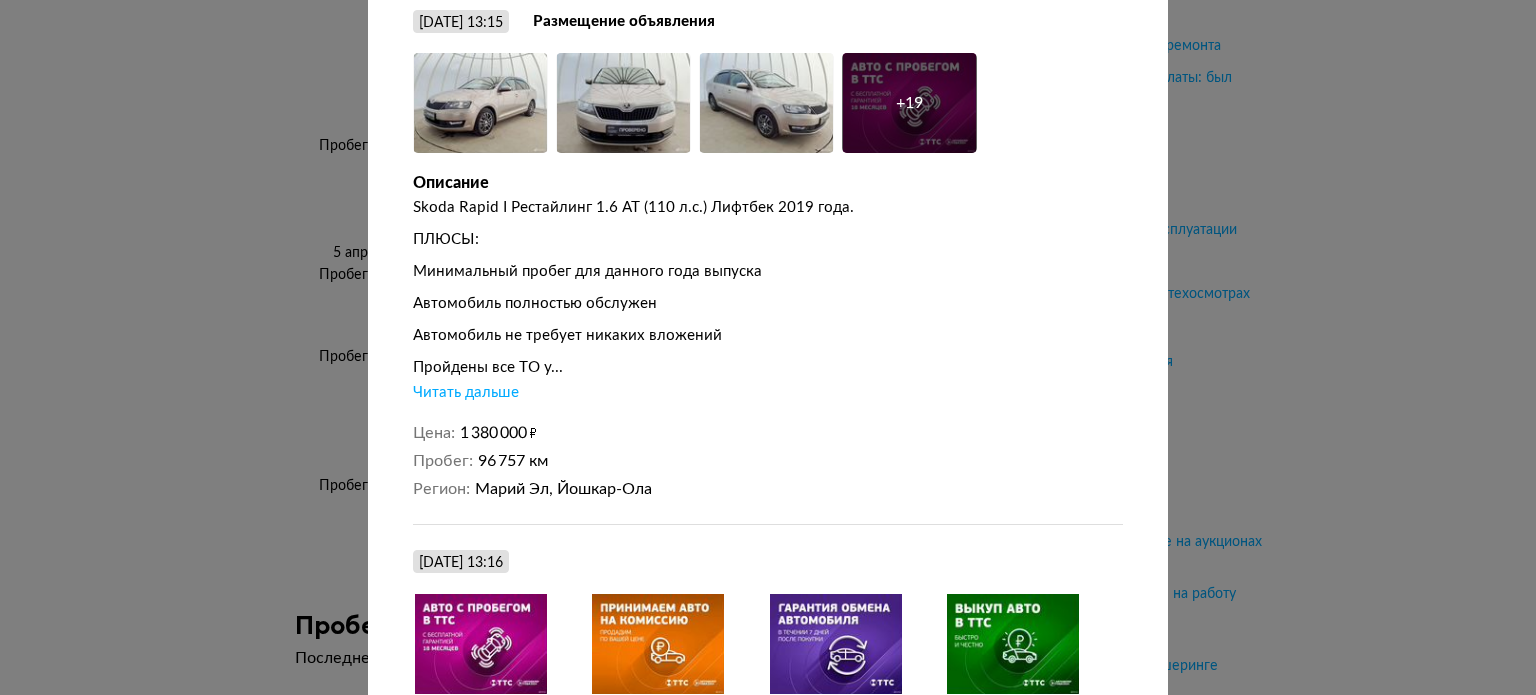 scroll, scrollTop: 0, scrollLeft: 0, axis: both 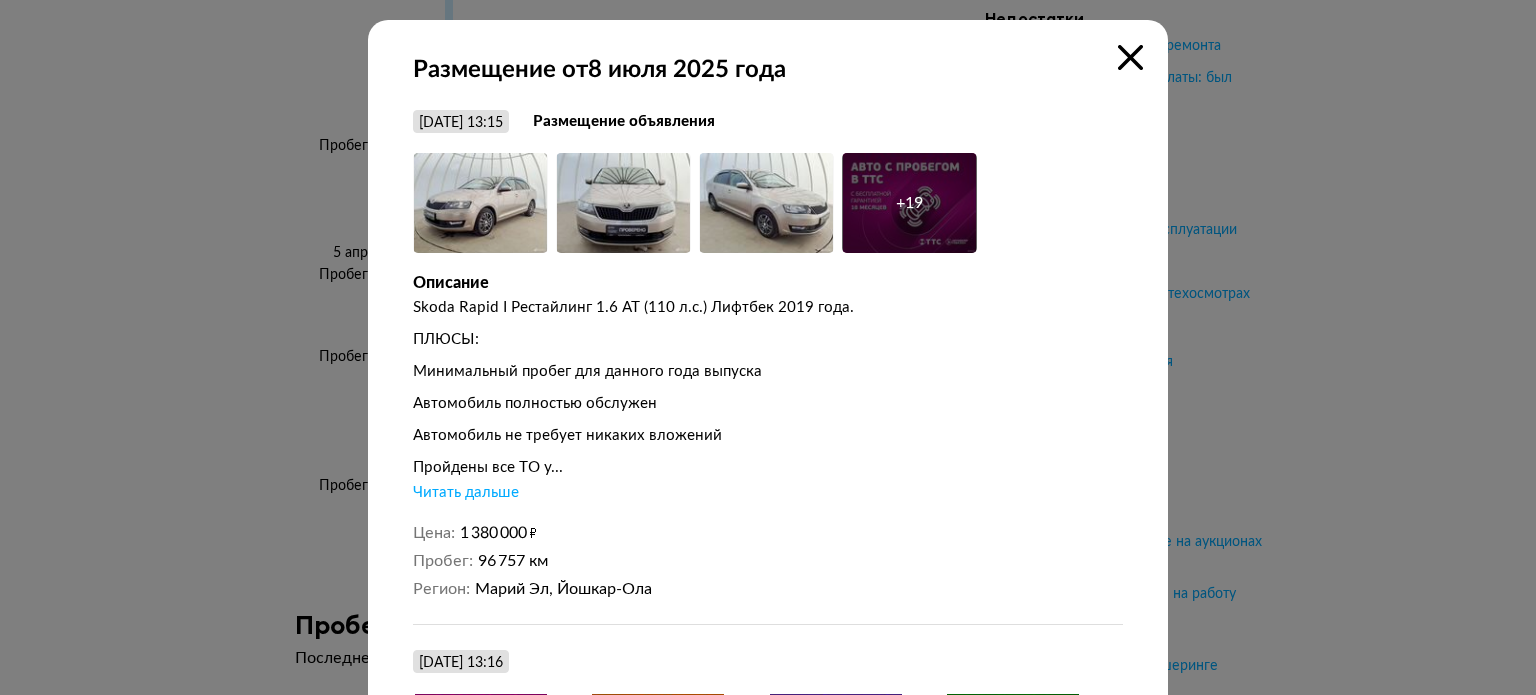 click on "Skoda Rapid I Рестайлинг 1.6 AT (110 л.с.) Лифтбек 2019 года. ПЛЮСЫ: Минимальный пробег для данного года выпуска Автомобиль полностью обслужен Автомобиль не требует никаких вложений Пройдены все ТО у... Читать дальше" at bounding box center [768, 400] 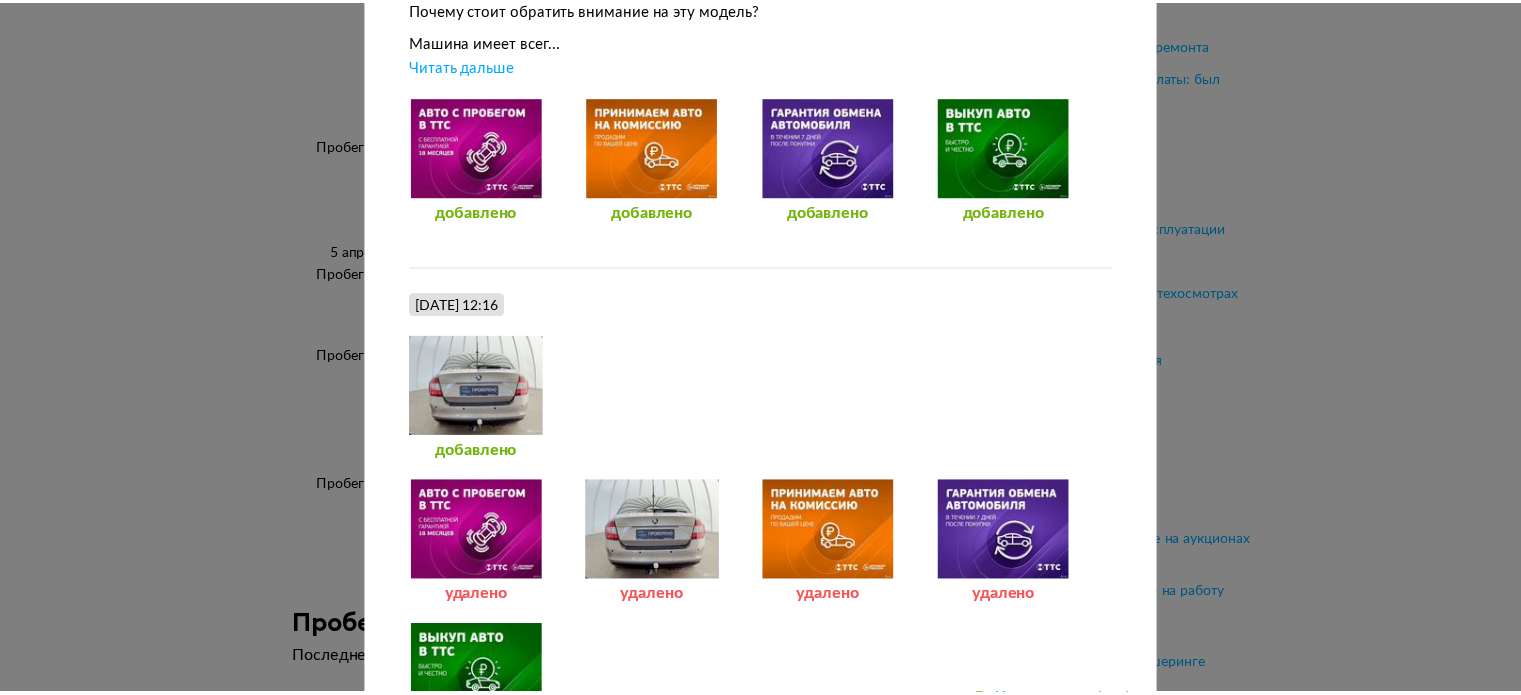 scroll, scrollTop: 1146, scrollLeft: 0, axis: vertical 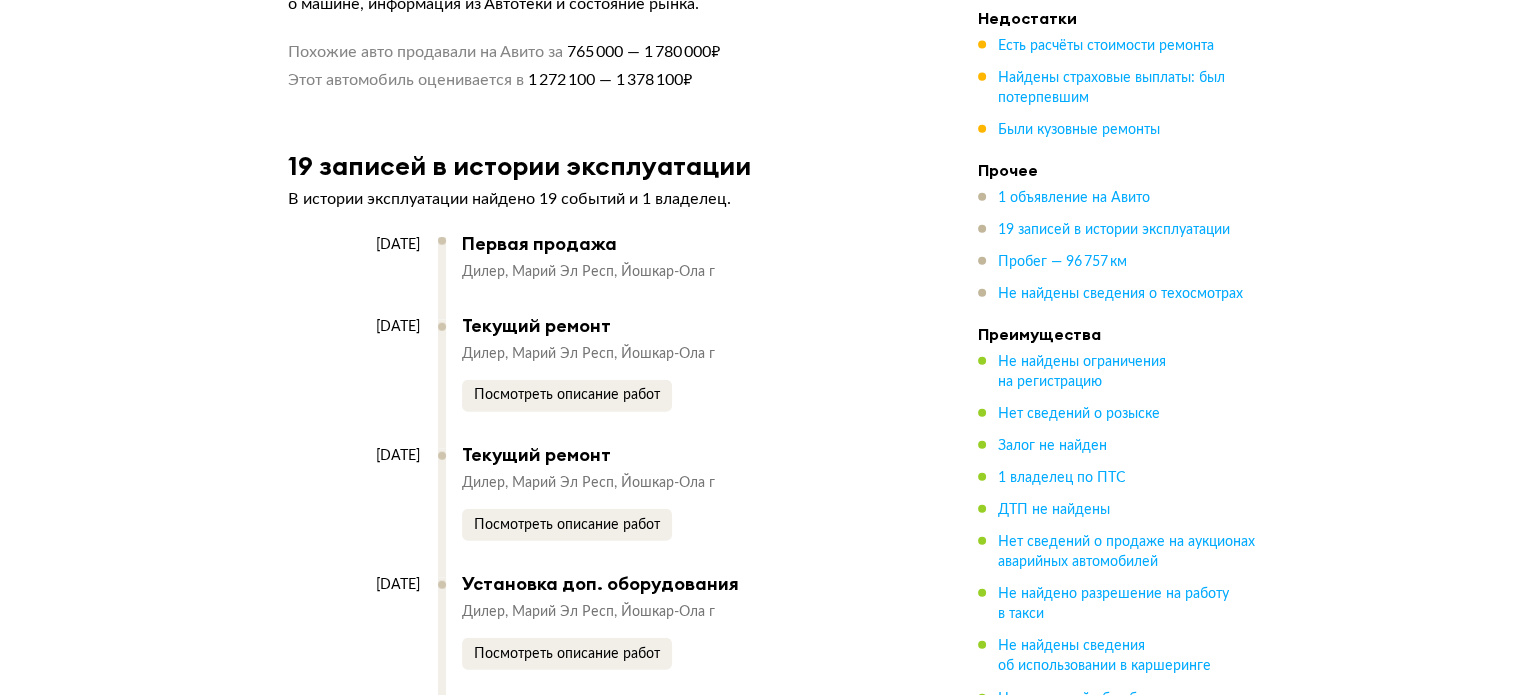 click on "Выездная диагностика Организуют просмотр, попробуют поторговаться Выгодный кредит на авто от банков Подберите кредит Спецпредложения Акции и скидки от Автотеки и партнёров Спецпредложения Skoda RAPID, 2019 Отчёт от  9 июля 2025 года Ccылка на отчёт скопирована Скачать Поделиться Ccылка на отчёт скопирована 8 июля 2025 года + 19 Рекомендация Можно осмотреть Наш искусственный интеллект смотрит на отчёт как опытный автоподборщик и диагност: изучает данные, сравнивает машину с похожими предложениями на рынке и выносит свой вердикт. Найдены страховые выплаты . . VIN +" at bounding box center [760, 297] 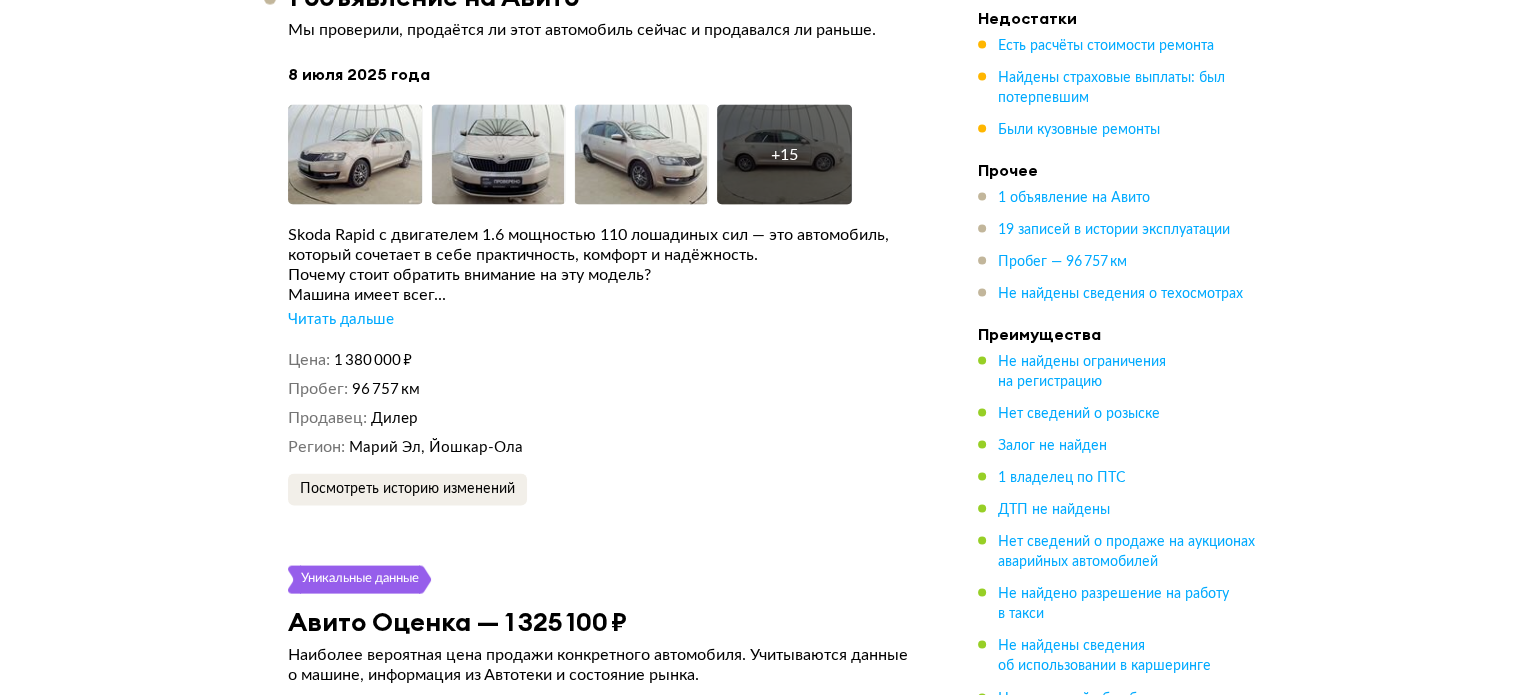 scroll, scrollTop: 4000, scrollLeft: 0, axis: vertical 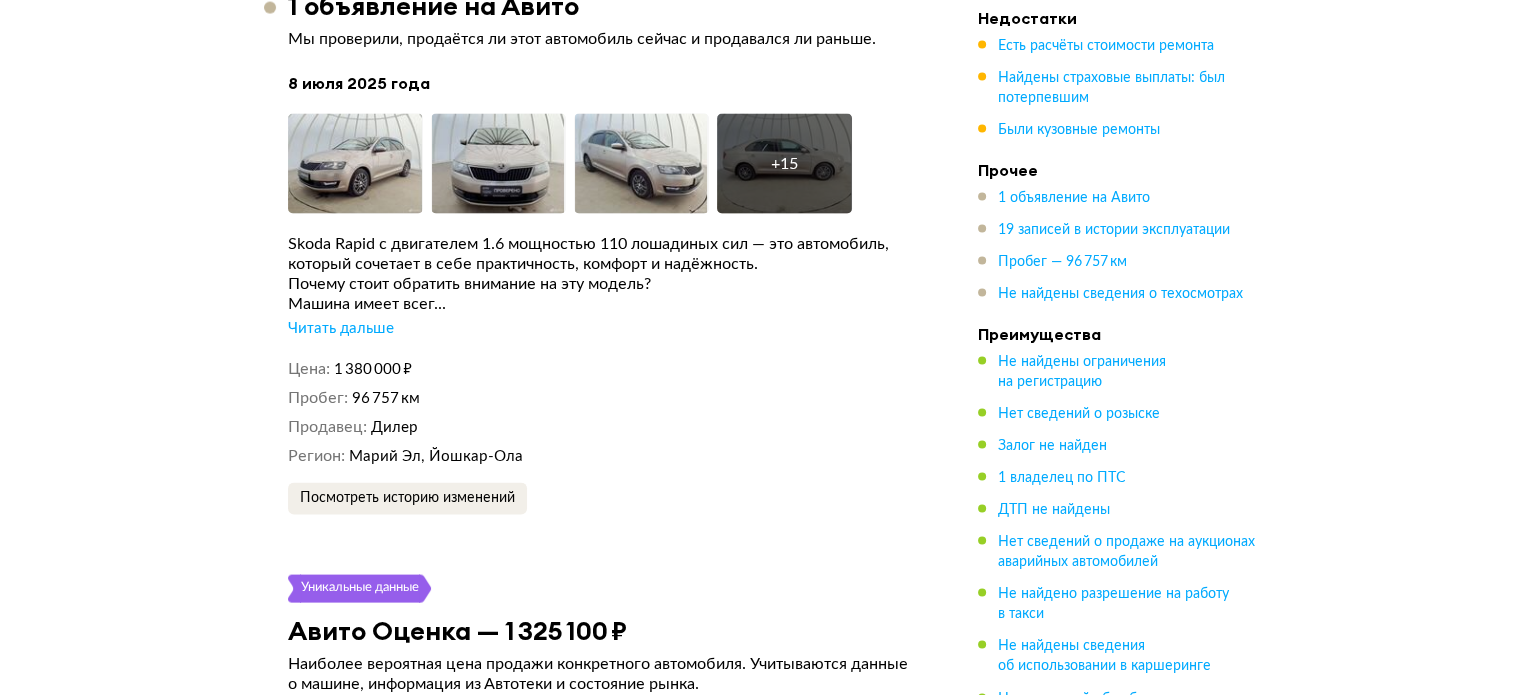 click on "Читать дальше" at bounding box center (341, 329) 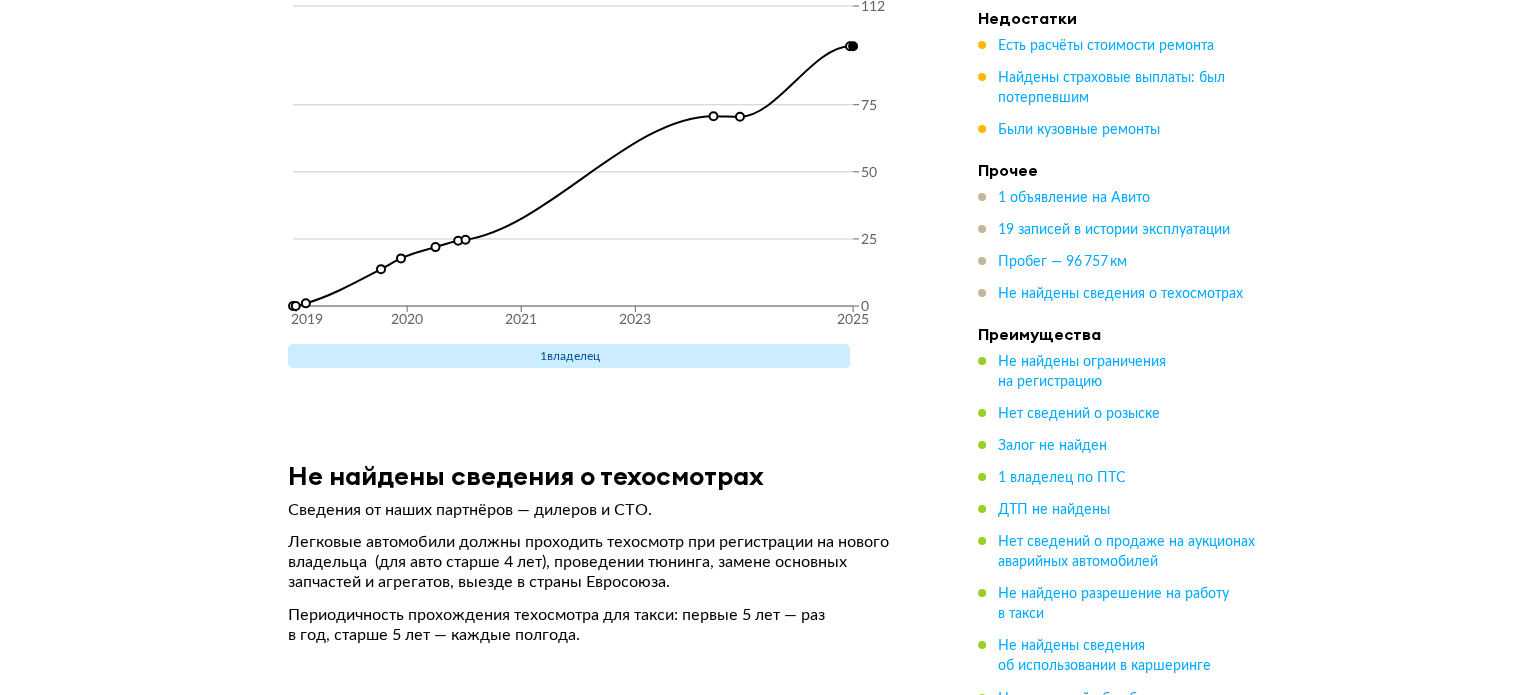 scroll, scrollTop: 7400, scrollLeft: 0, axis: vertical 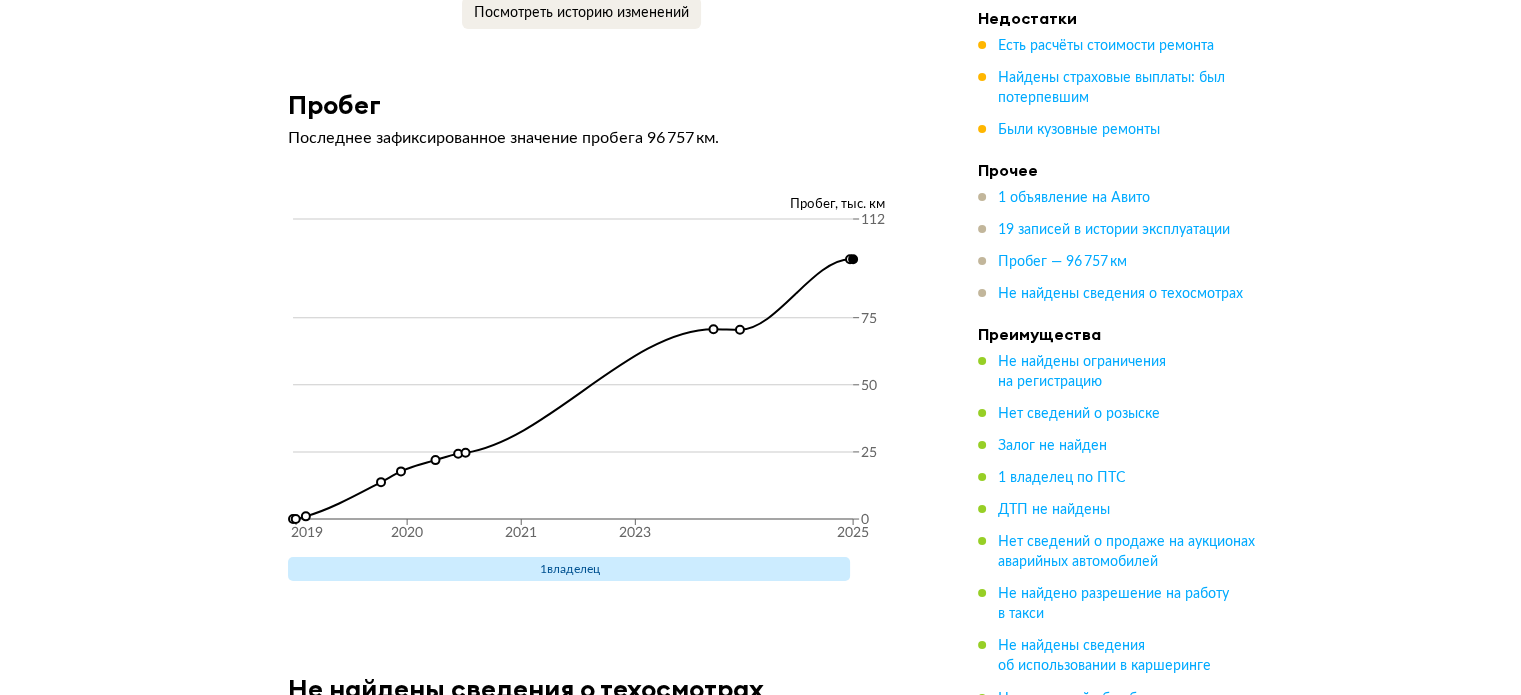 click on "Выездная диагностика Организуют просмотр, попробуют поторговаться Выгодный кредит на авто от банков Подберите кредит Спецпредложения Акции и скидки от Автотеки и партнёров Спецпредложения Skoda RAPID, 2019 Отчёт от  9 июля 2025 года Ccылка на отчёт скопирована Скачать Поделиться Ccылка на отчёт скопирована 8 июля 2025 года + 19 Рекомендация Можно осмотреть Наш искусственный интеллект смотрит на отчёт как опытный автоподборщик и диагност: изучает данные, сравнивает машину с похожими предложениями на рынке и выносит свой вердикт. Найдены страховые выплаты . . VIN +" at bounding box center [760, -2273] 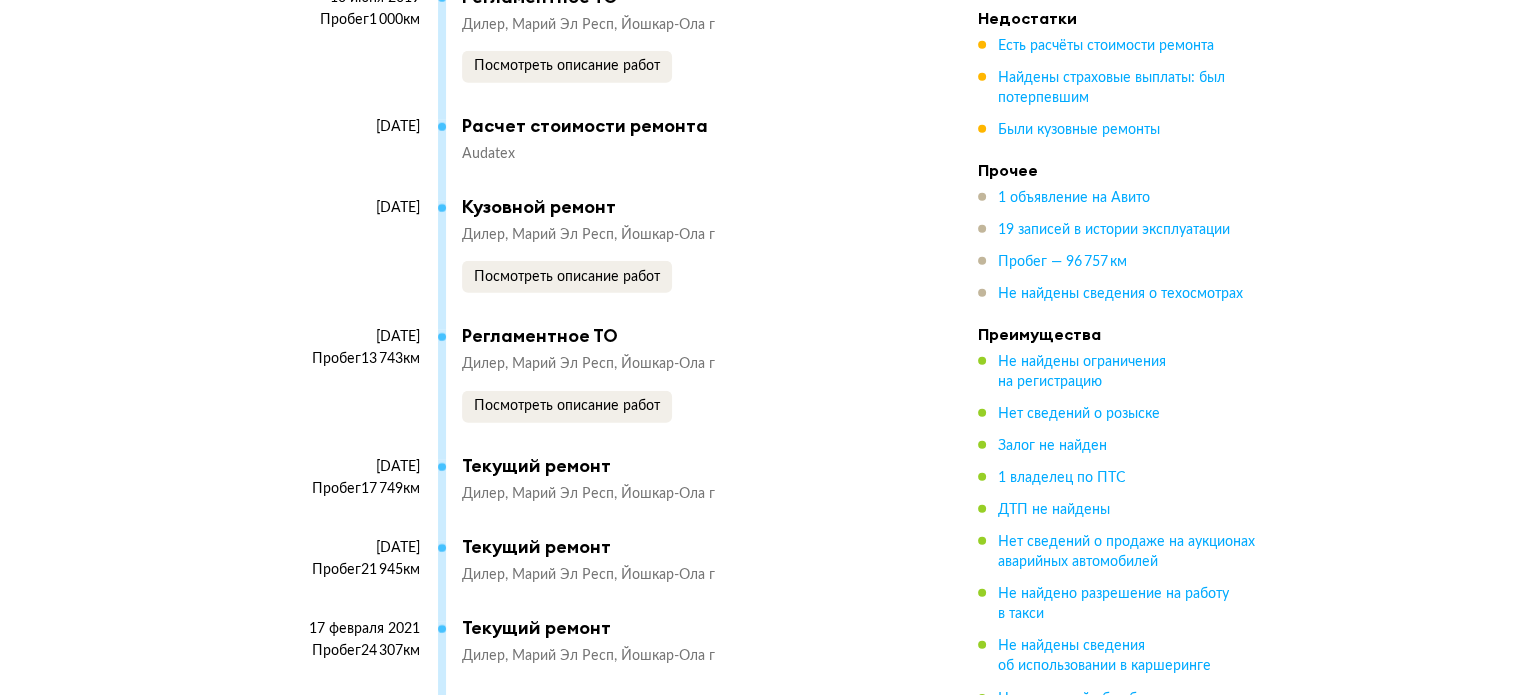 scroll, scrollTop: 5400, scrollLeft: 0, axis: vertical 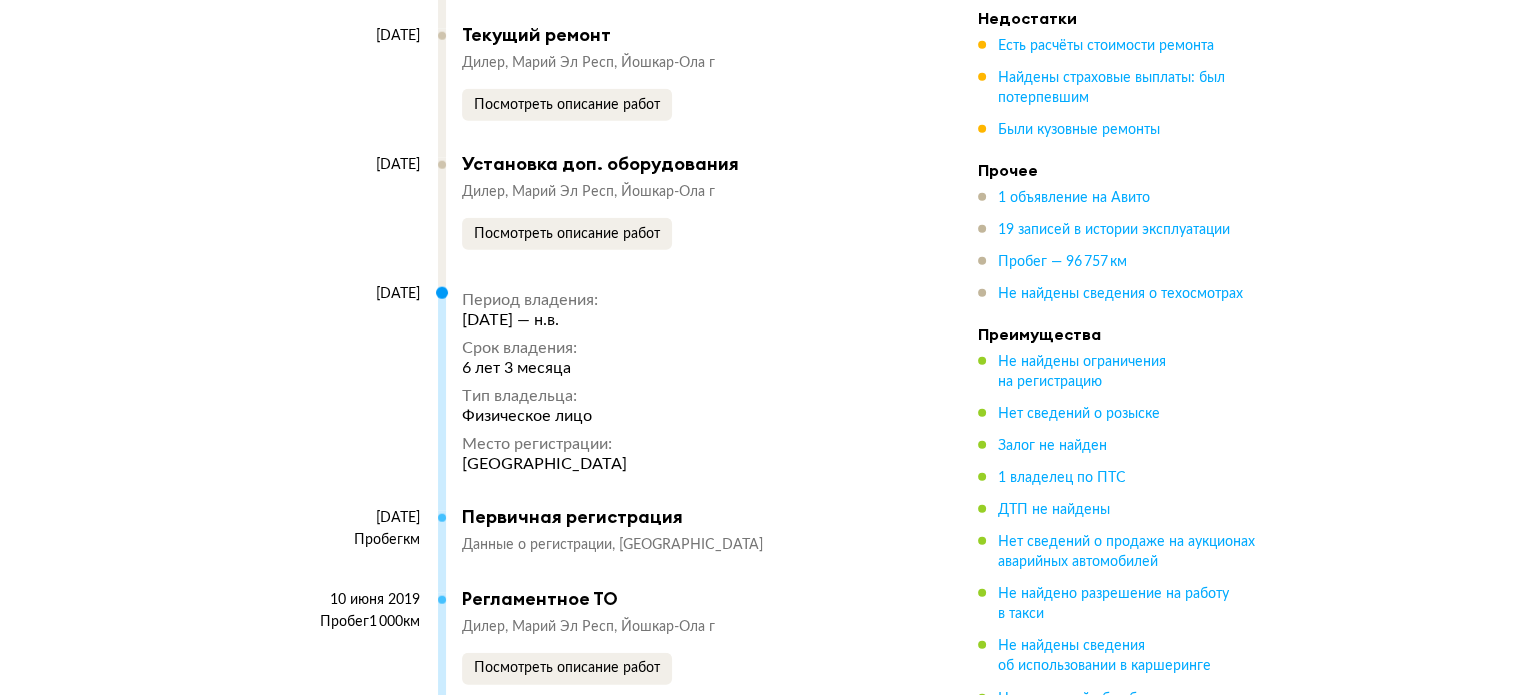 click on "Выездная диагностика Организуют просмотр, попробуют поторговаться Выгодный кредит на авто от банков Подберите кредит Спецпредложения Акции и скидки от Автотеки и партнёров Спецпредложения Skoda RAPID, 2019 Отчёт от  9 июля 2025 года Ccылка на отчёт скопирована Скачать Поделиться Ccылка на отчёт скопирована 8 июля 2025 года + 19 Рекомендация Можно осмотреть Наш искусственный интеллект смотрит на отчёт как опытный автоподборщик и диагност: изучает данные, сравнивает машину с похожими предложениями на рынке и выносит свой вердикт. Найдены страховые выплаты . . VIN +" at bounding box center (760, -273) 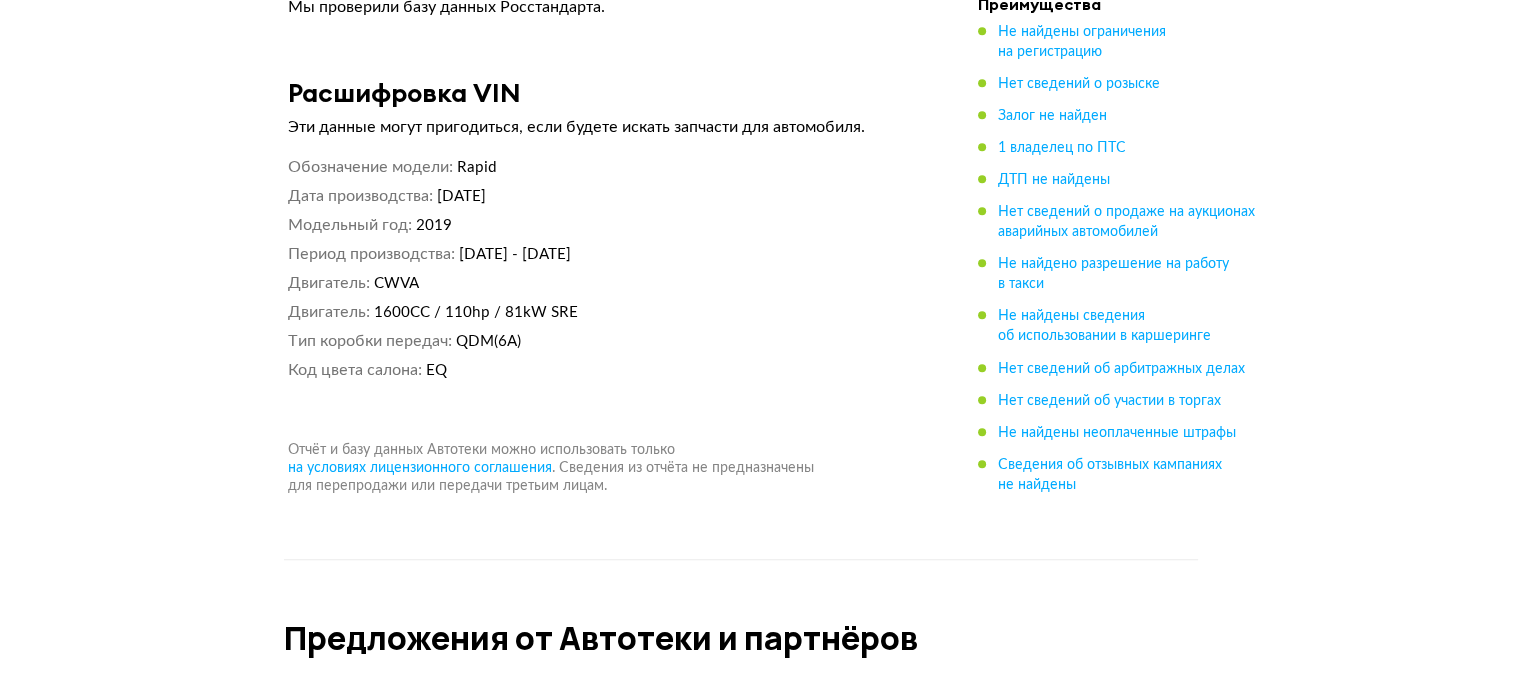 scroll, scrollTop: 9200, scrollLeft: 0, axis: vertical 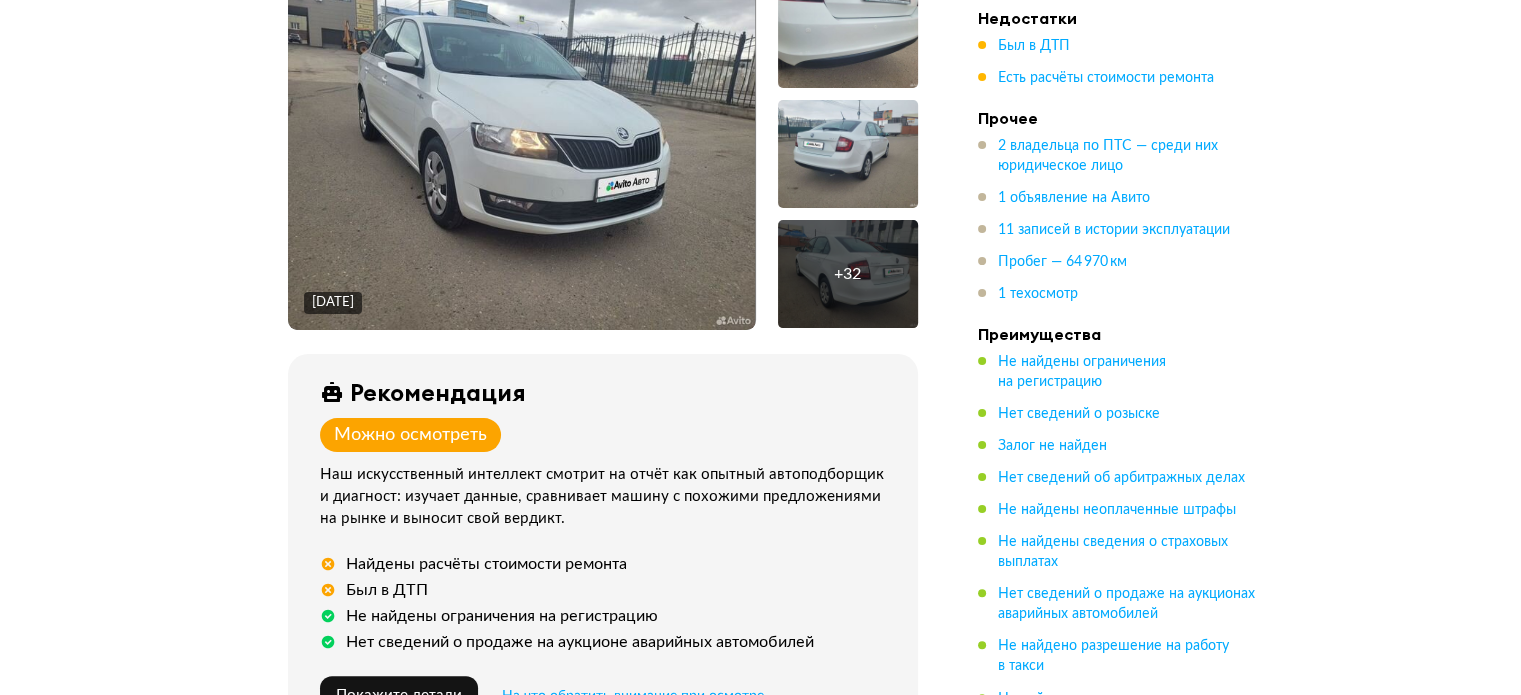click at bounding box center [521, 155] 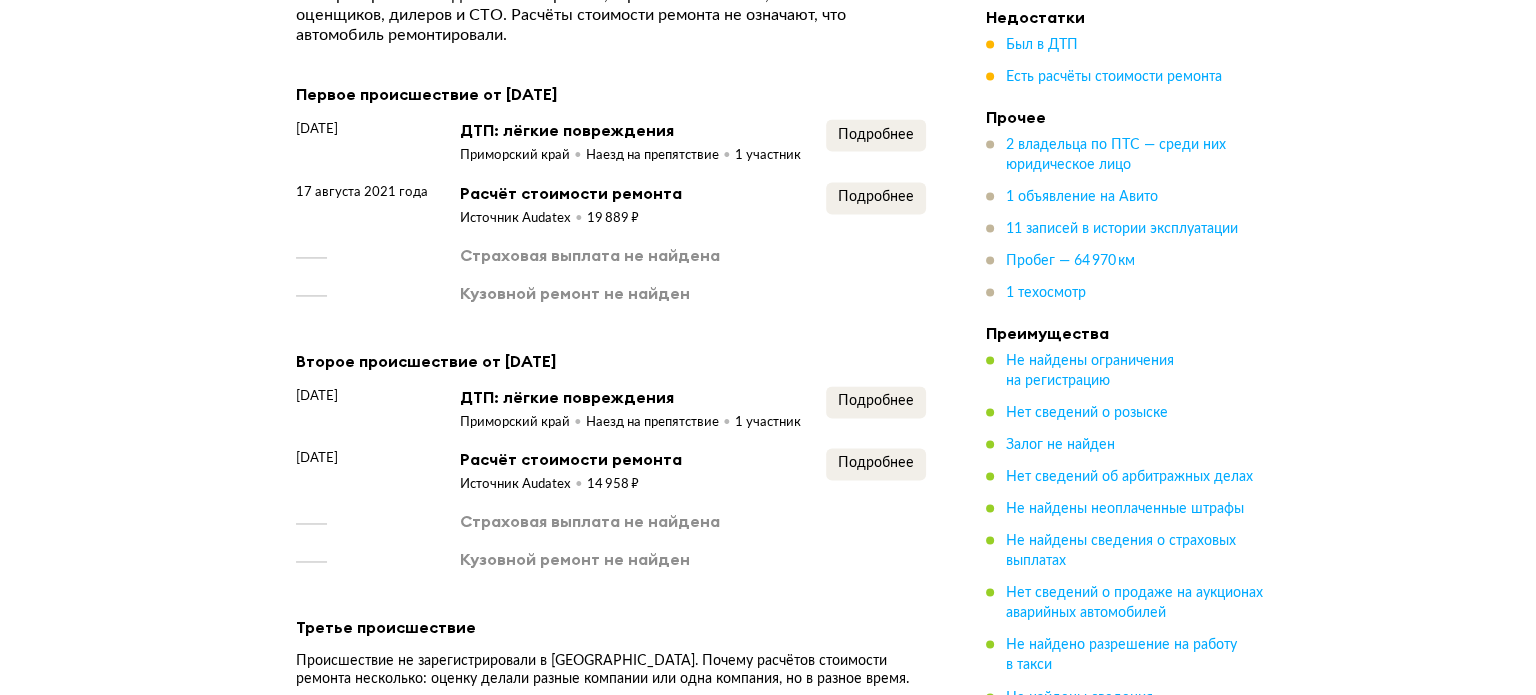 scroll, scrollTop: 3100, scrollLeft: 0, axis: vertical 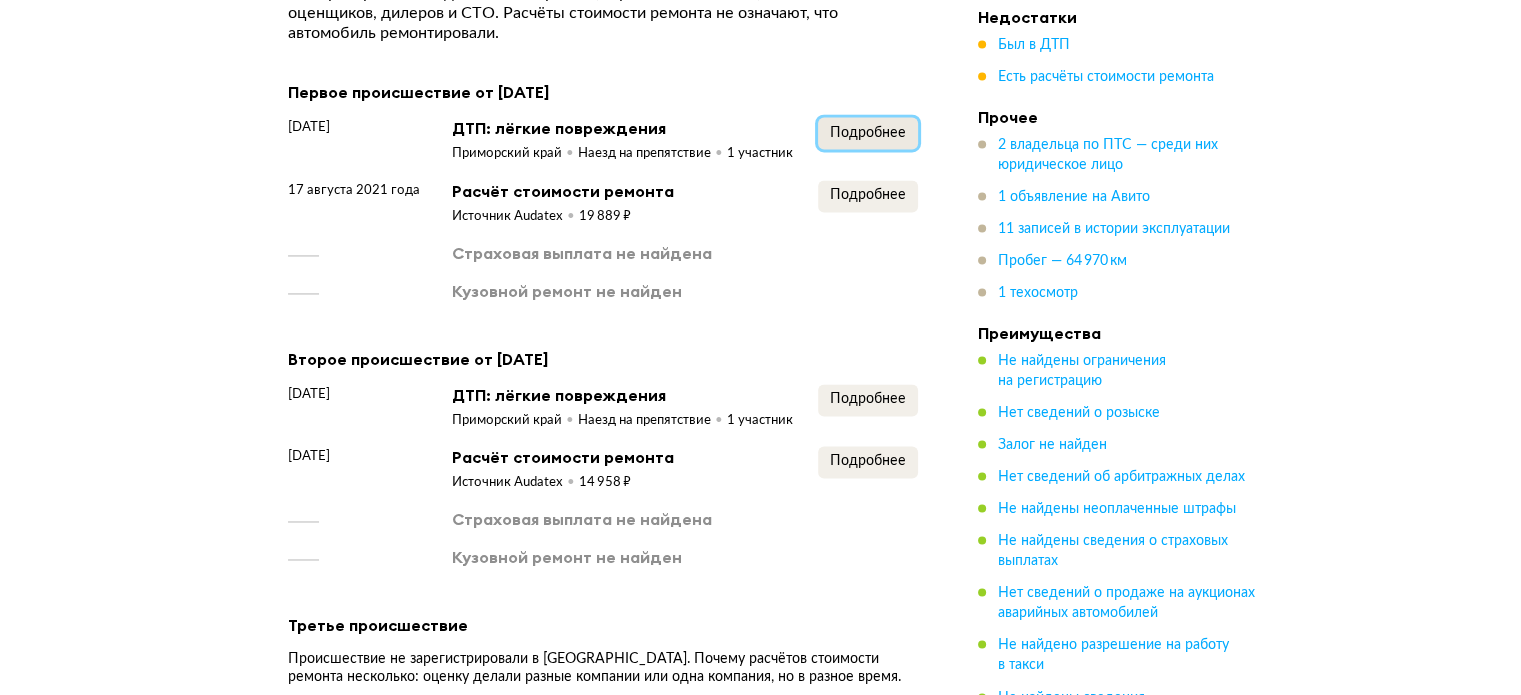 click on "Подробнее" at bounding box center (868, 133) 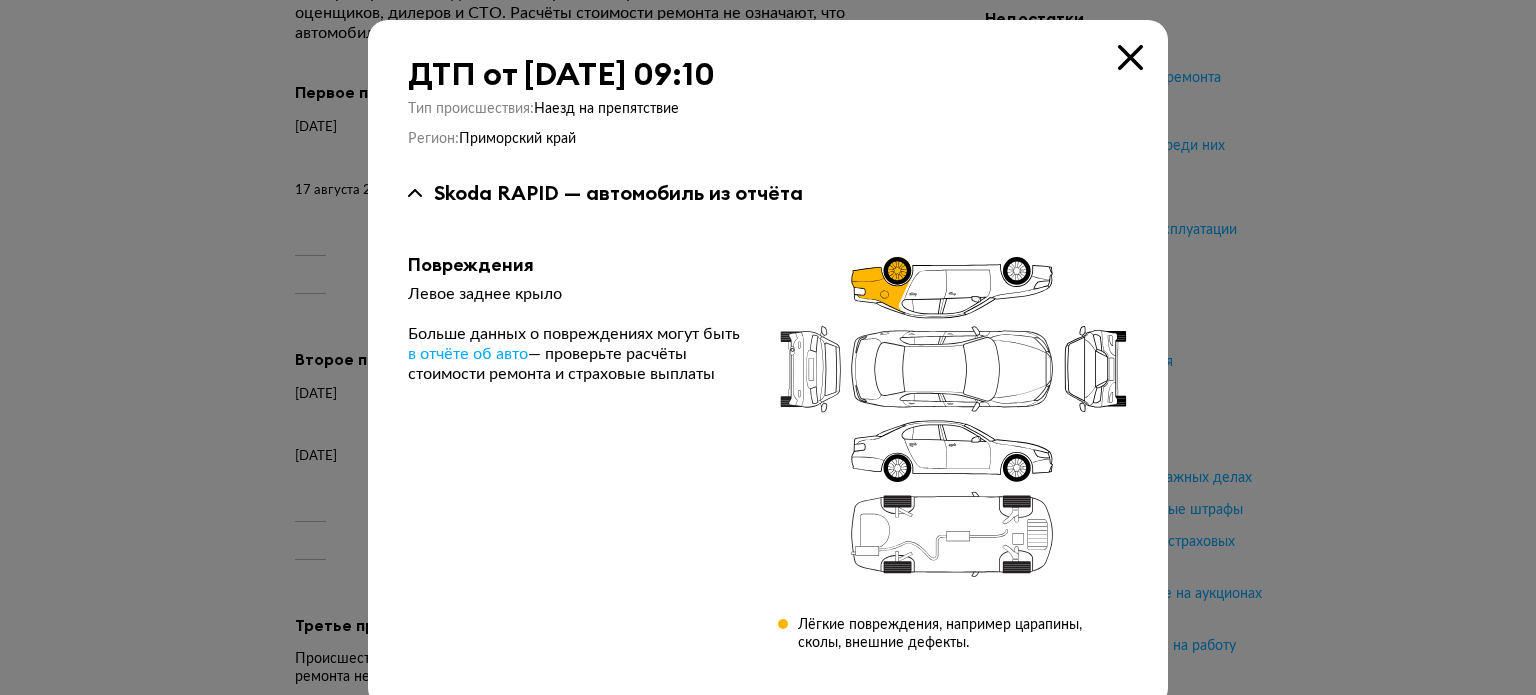 click on "ДТП от [DATE] 09:10 Тип происшествия :  Наезд на препятствие Регион :  Приморский край [GEOGRAPHIC_DATA]   RAPID   —   автомобиль из отчёта Повреждения Левое заднее крыло Больше данных о повреждениях могут быть  в отчёте об авто   — проверьте расчёты стоимости ремонта и страховые выплаты Лёгкие повреждения, например царапины, сколы, внешние дефекты." at bounding box center [768, 364] 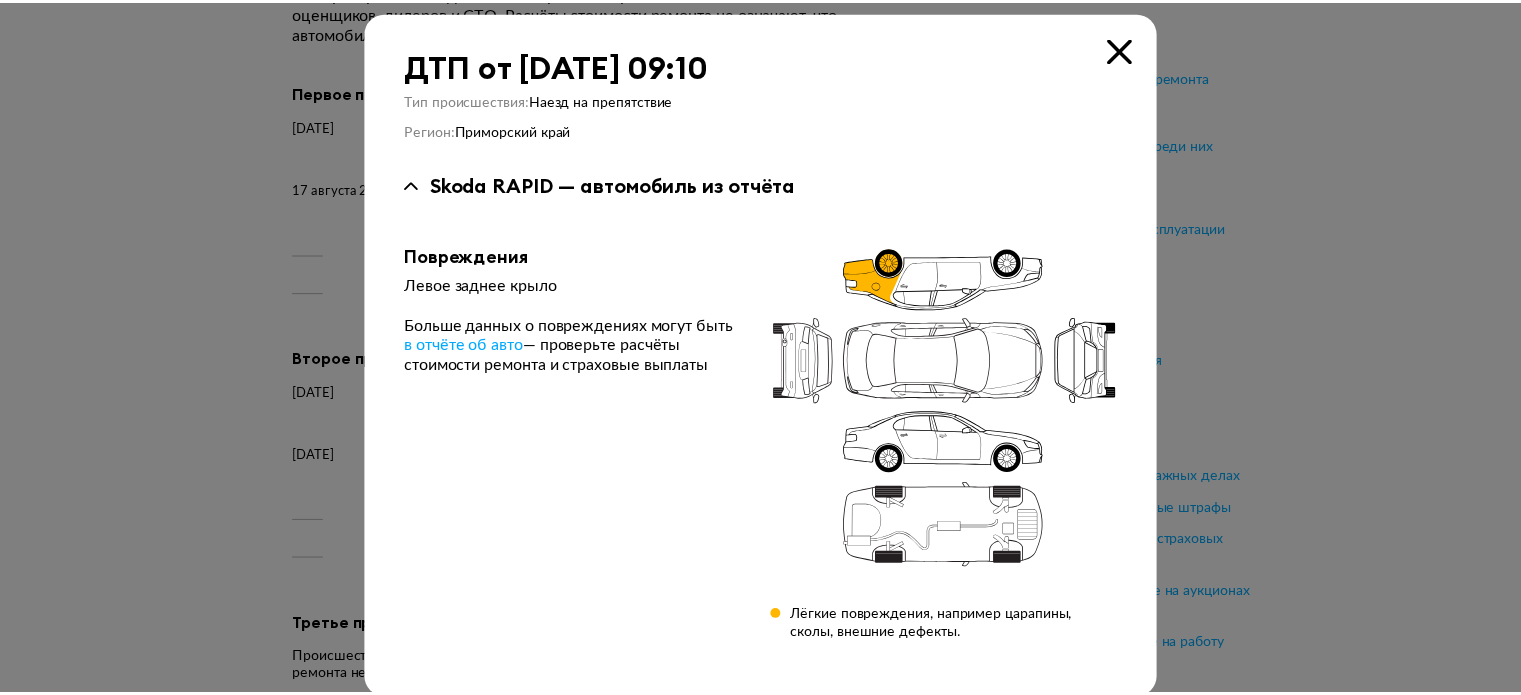 scroll, scrollTop: 32, scrollLeft: 0, axis: vertical 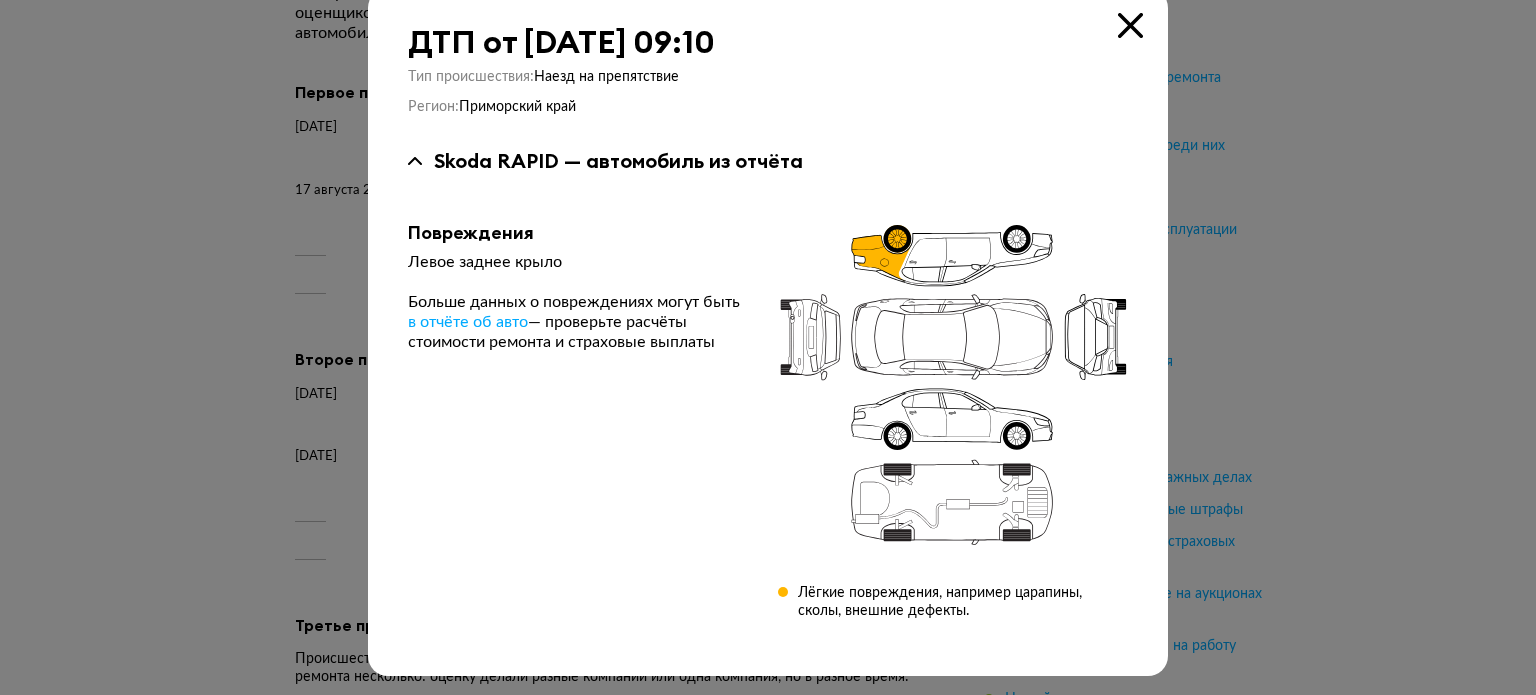 click at bounding box center [768, 315] 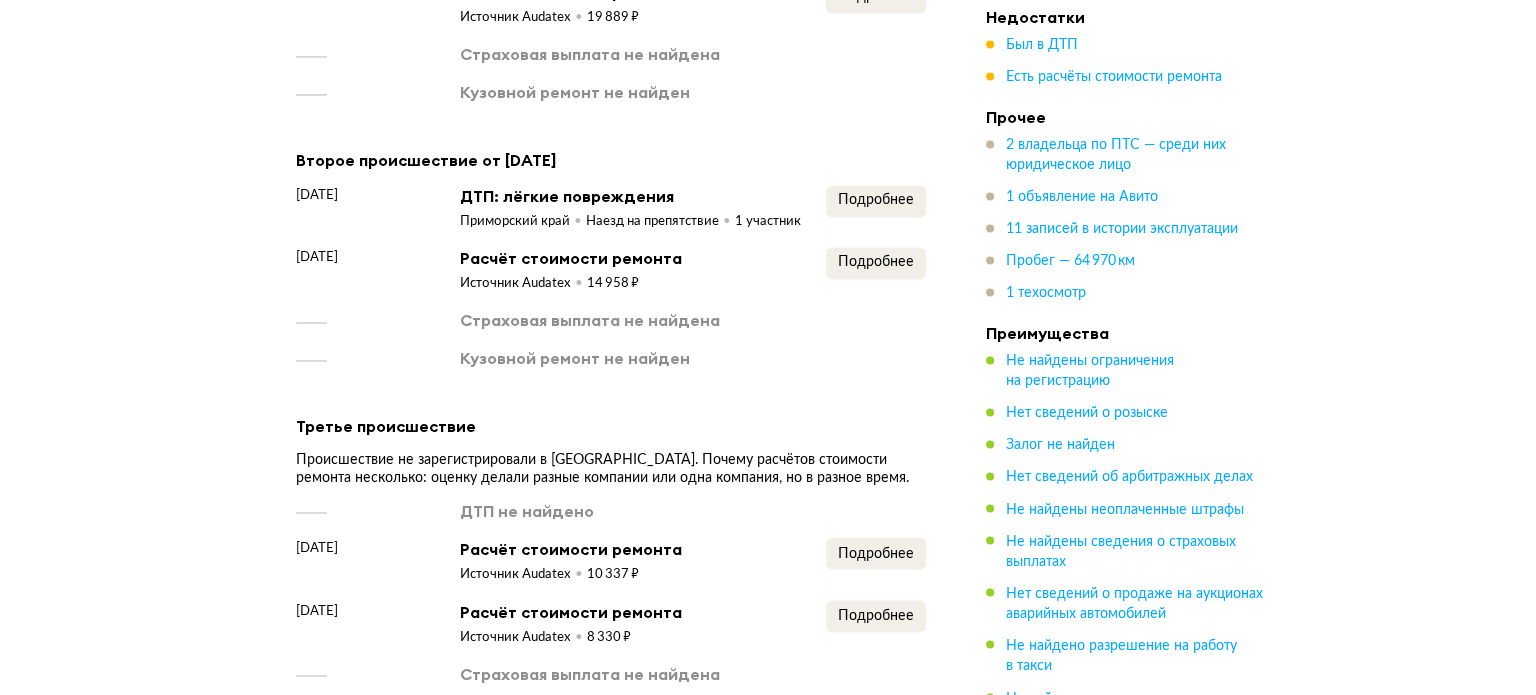 scroll, scrollTop: 3300, scrollLeft: 0, axis: vertical 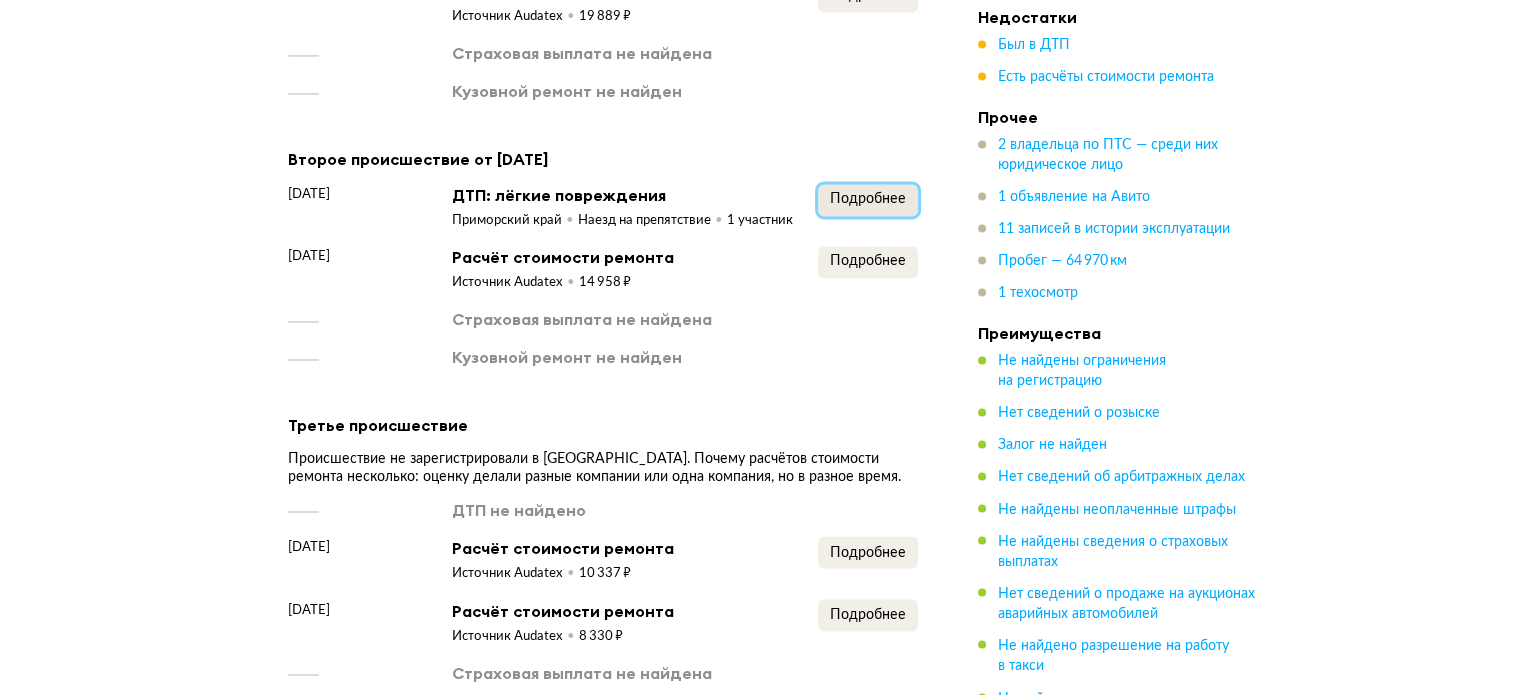 click on "Подробнее" at bounding box center [868, 199] 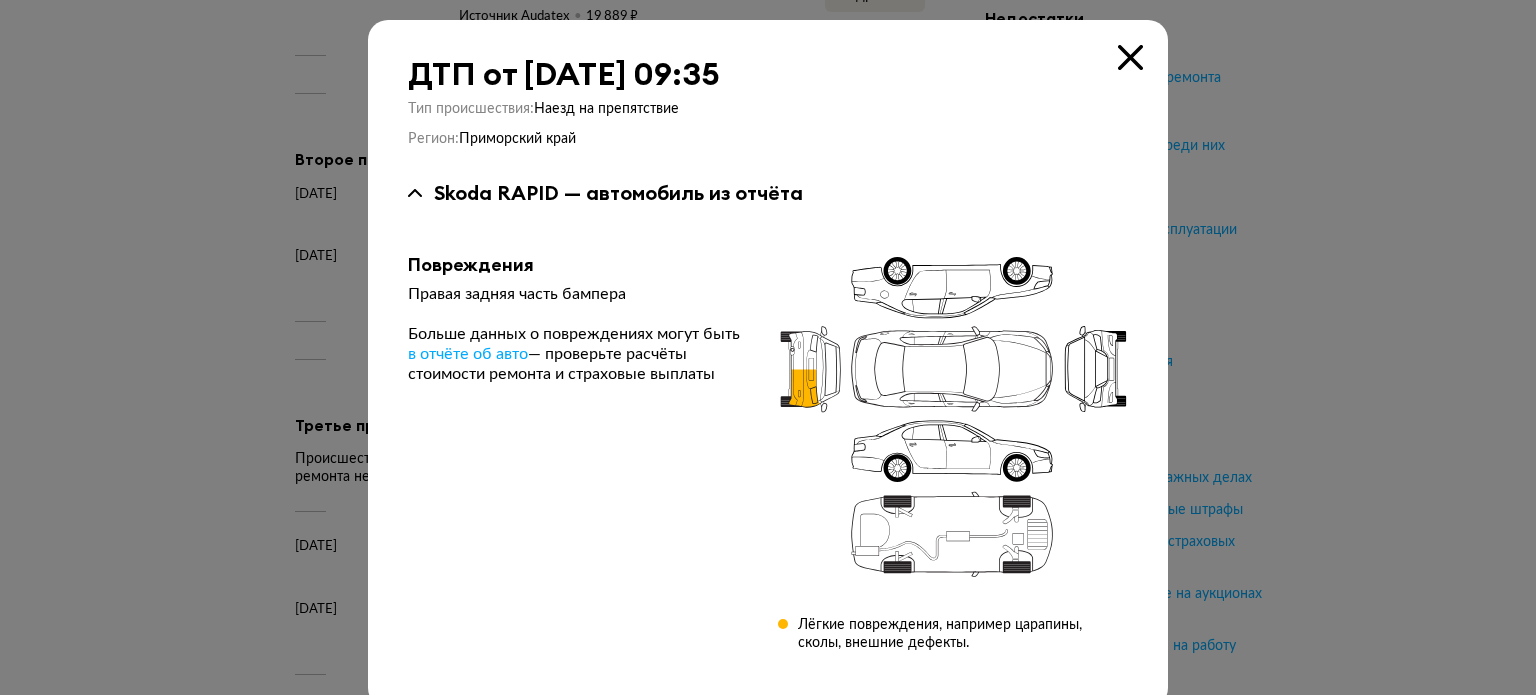 scroll, scrollTop: 32, scrollLeft: 0, axis: vertical 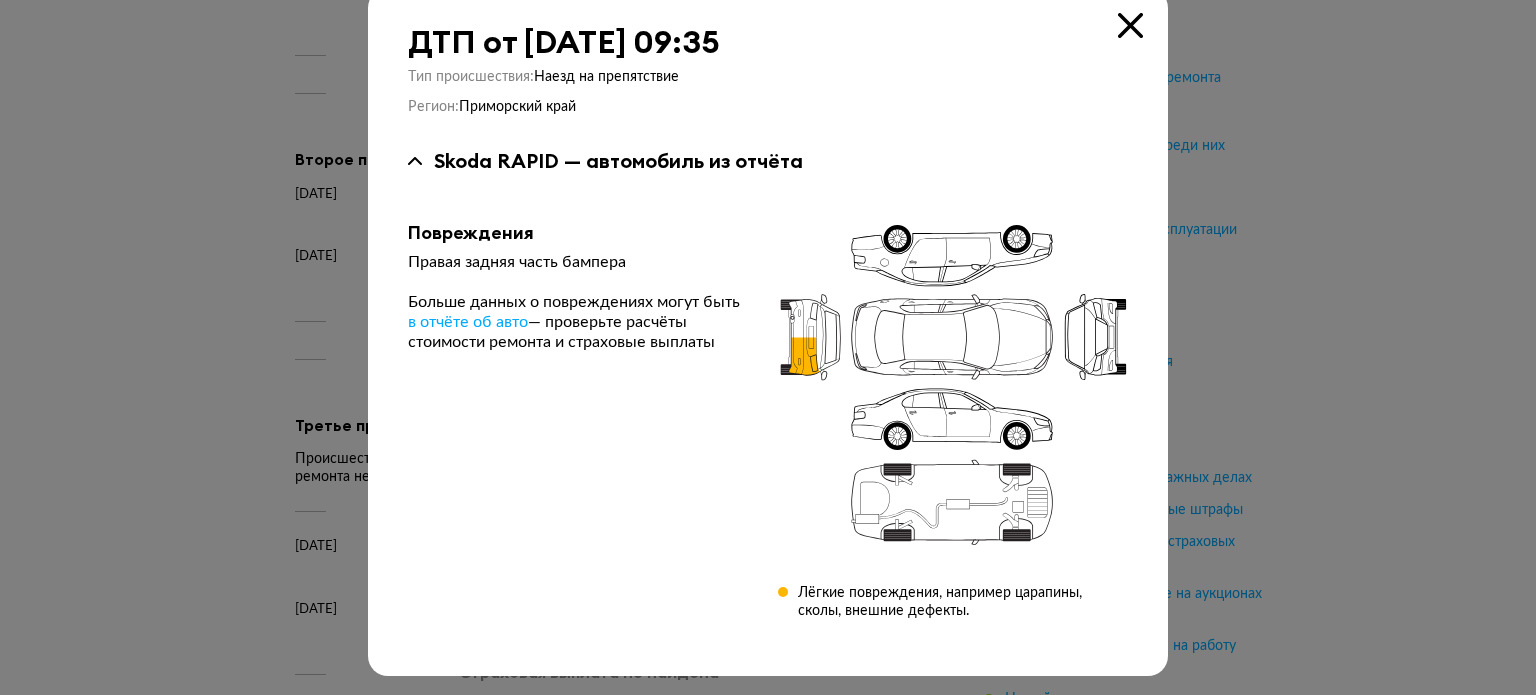 click at bounding box center [1130, 25] 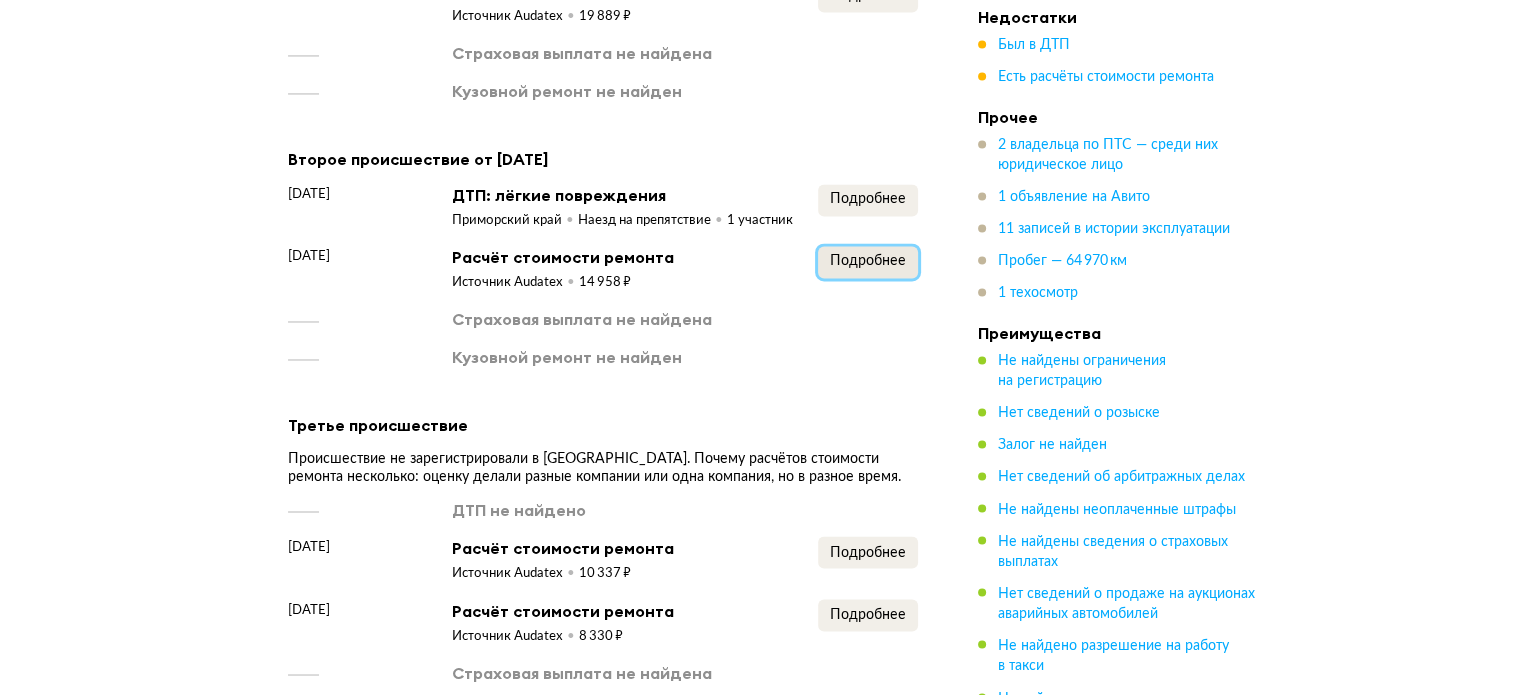 click on "Подробнее" at bounding box center [868, 261] 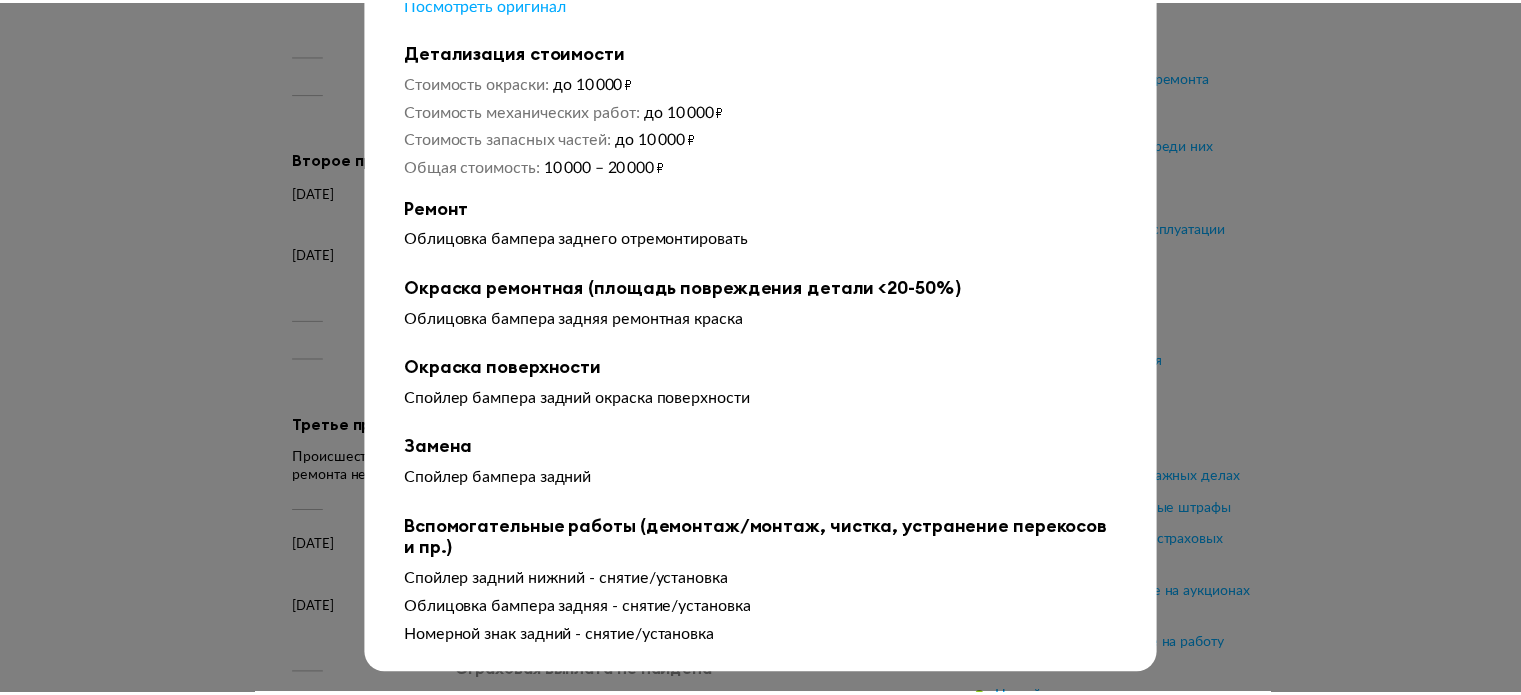 scroll, scrollTop: 128, scrollLeft: 0, axis: vertical 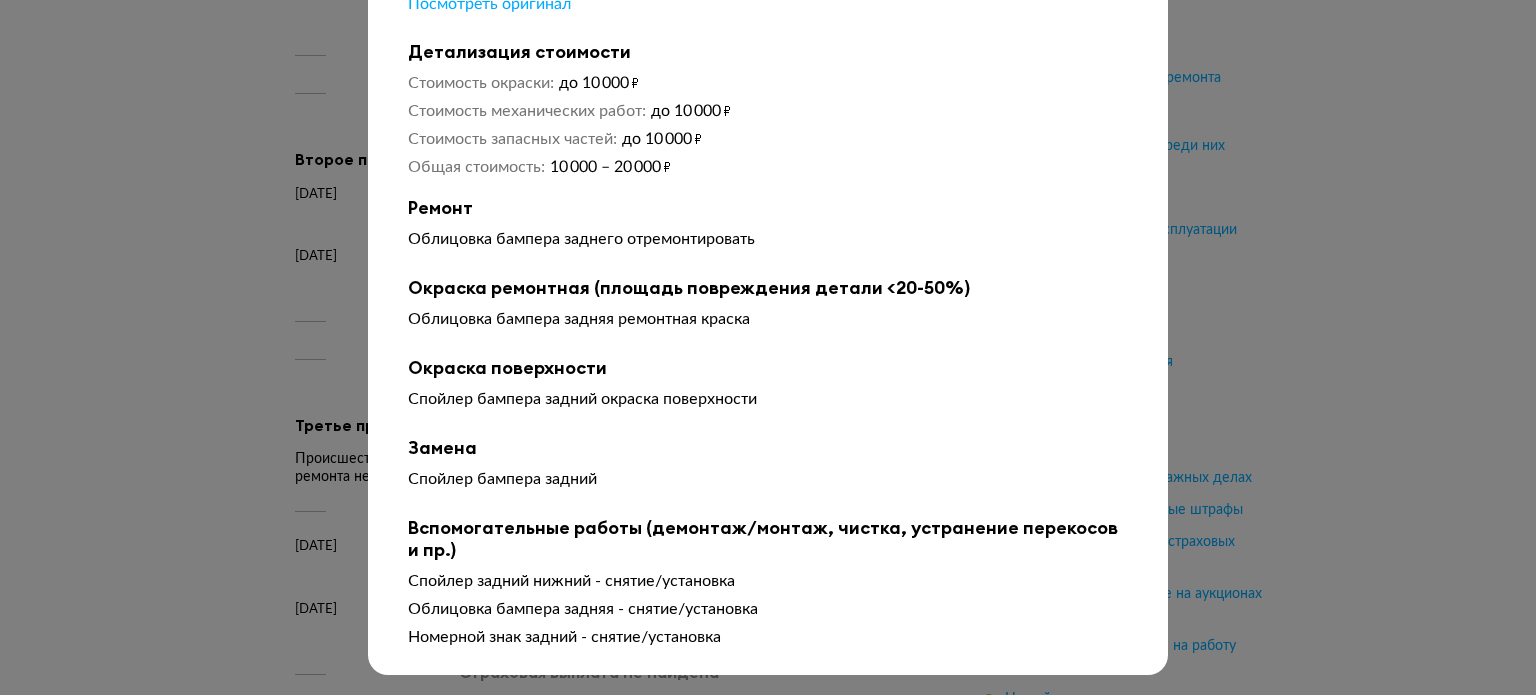 click at bounding box center (768, 224) 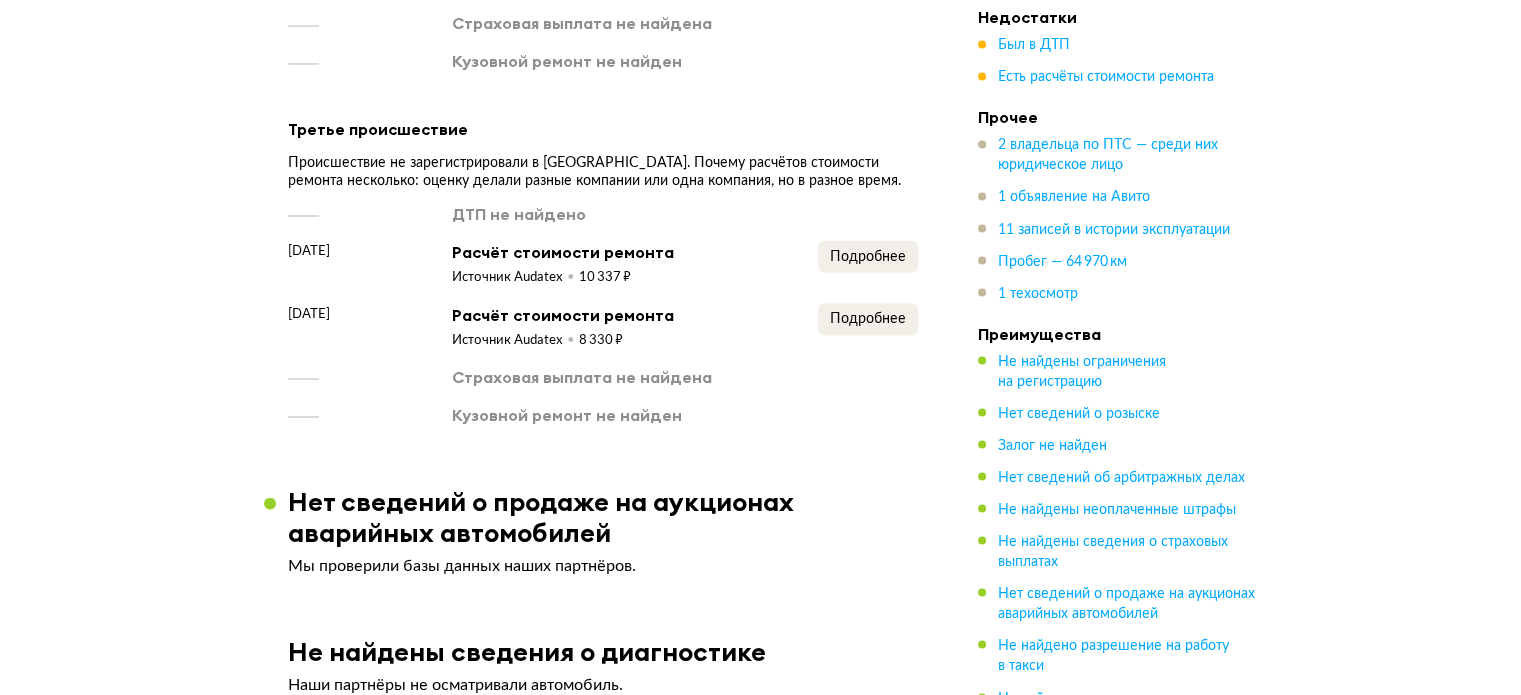 scroll, scrollTop: 3600, scrollLeft: 0, axis: vertical 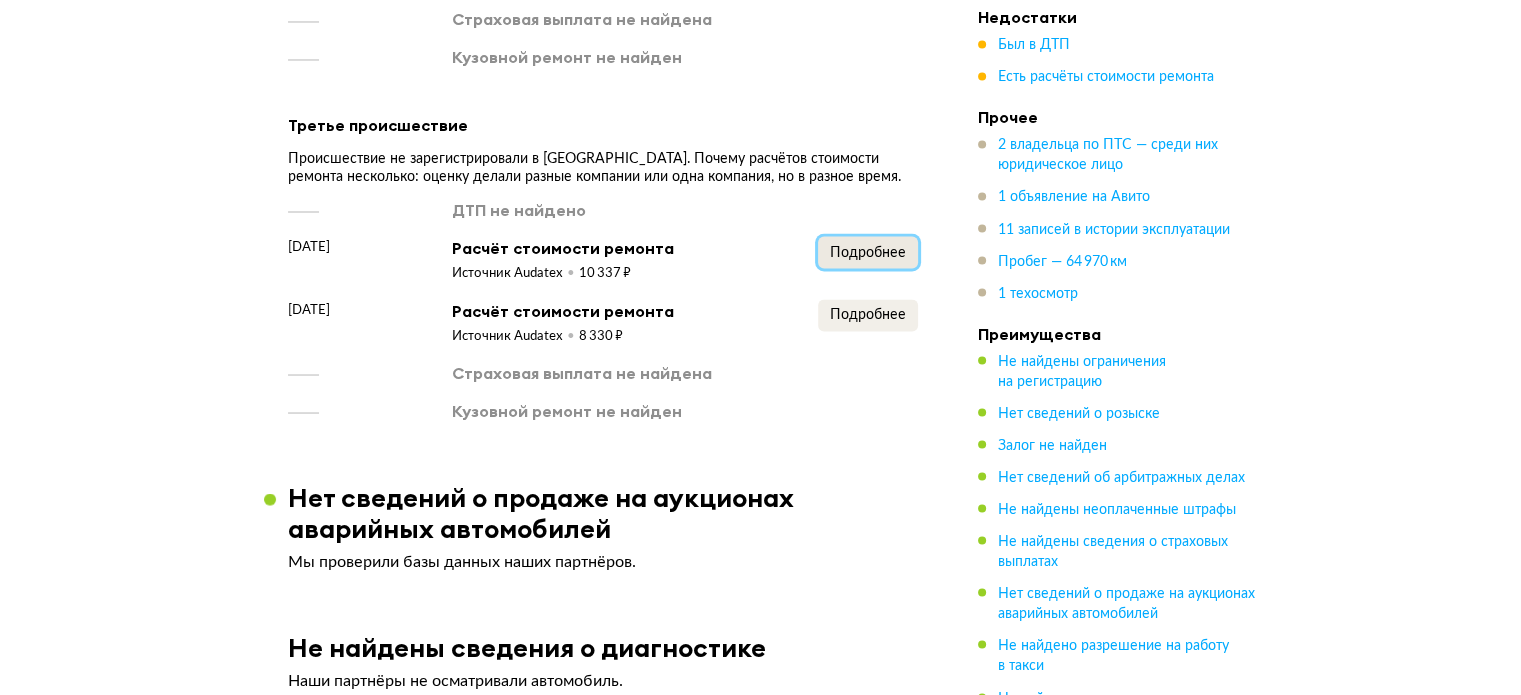 click on "Подробнее" at bounding box center (868, 252) 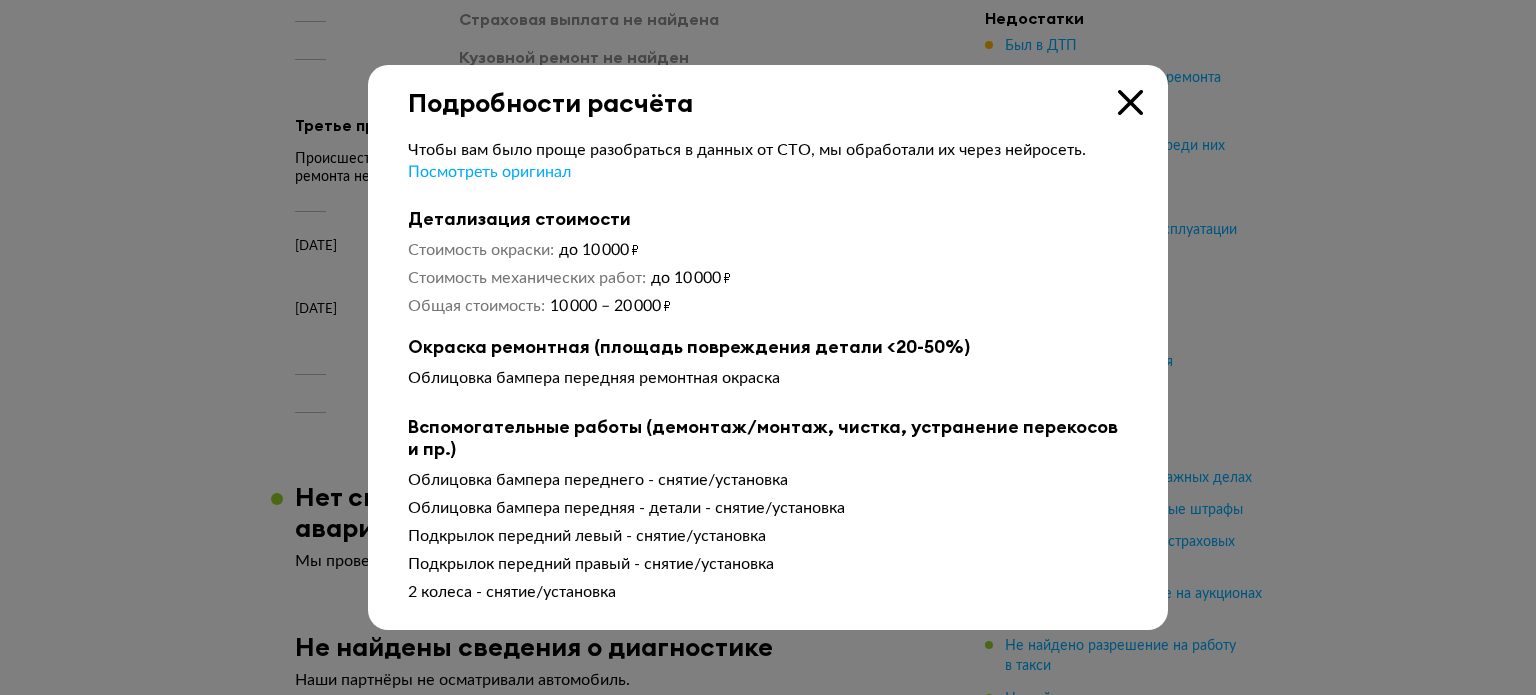 click on "Подробности расчёта" at bounding box center [768, 91] 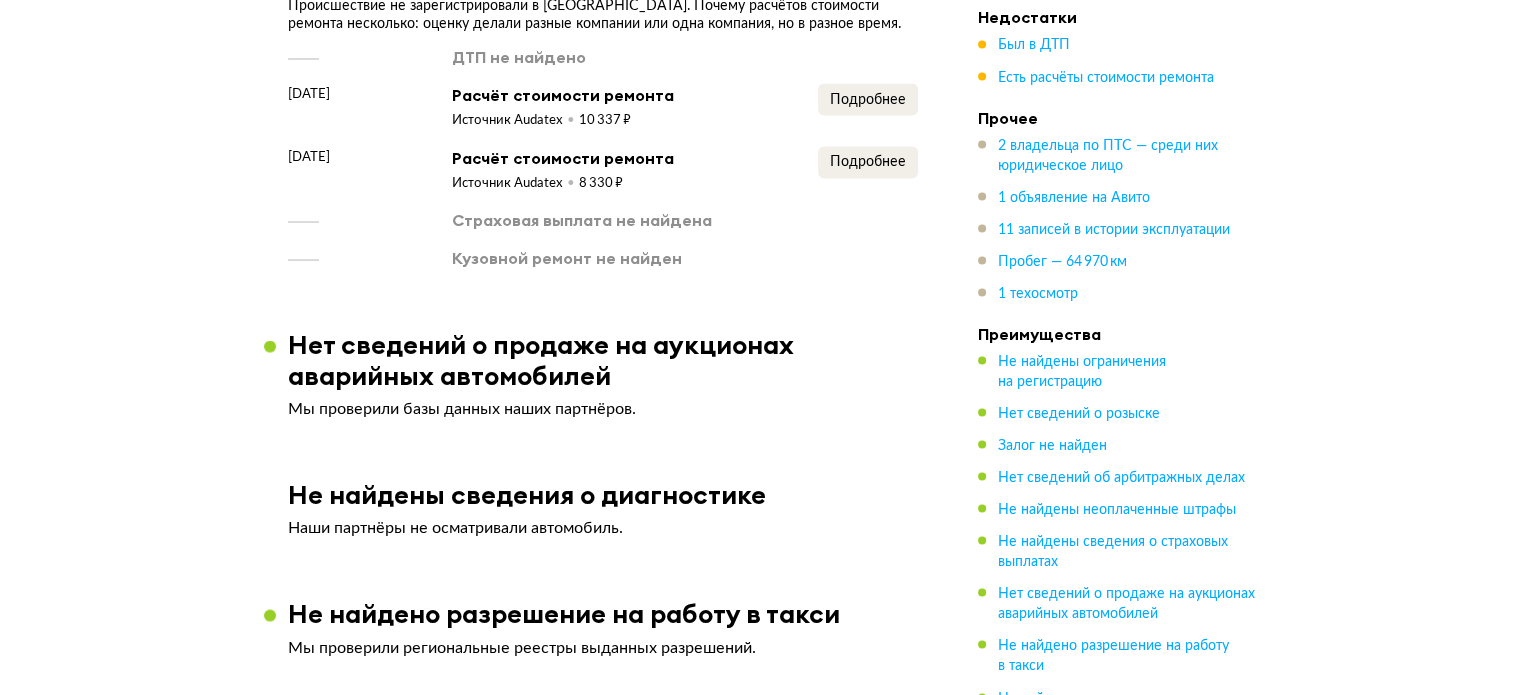scroll, scrollTop: 3800, scrollLeft: 0, axis: vertical 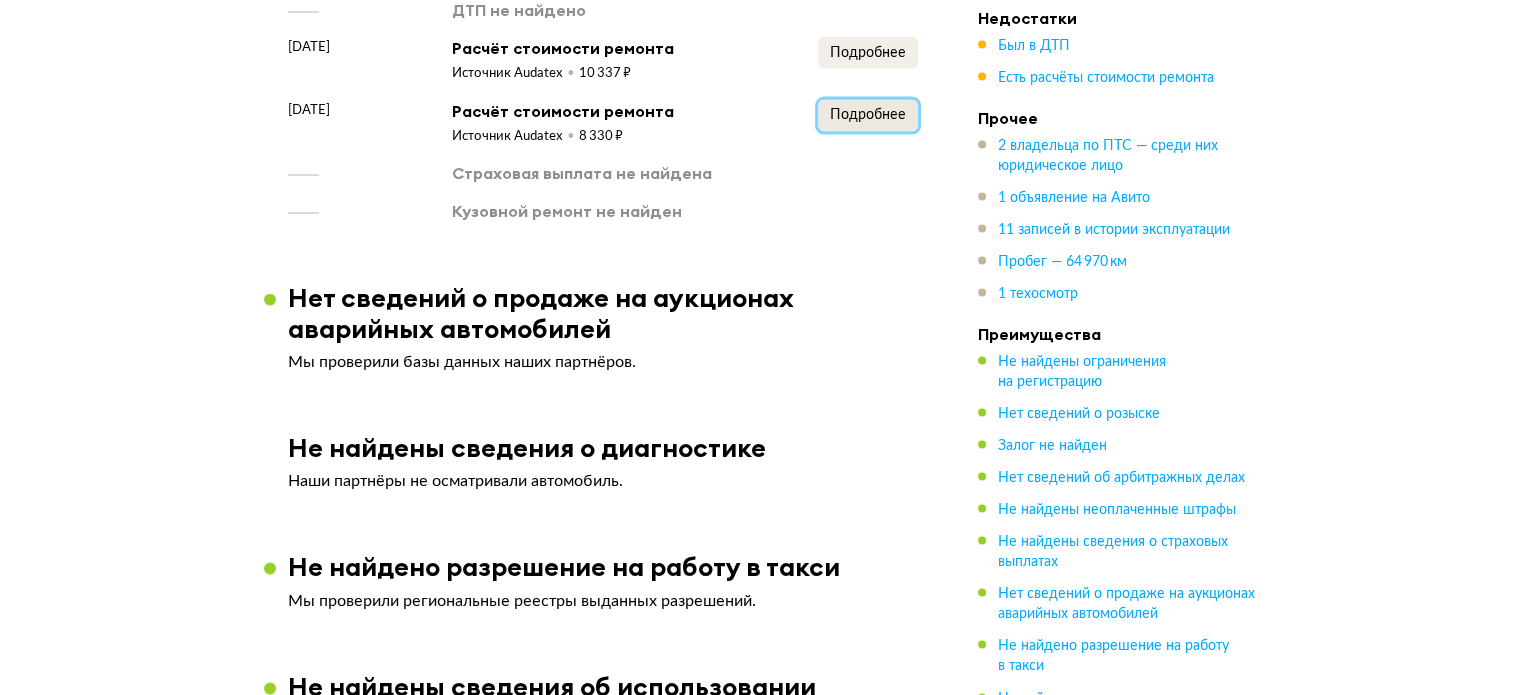 click on "Подробнее" at bounding box center [868, 114] 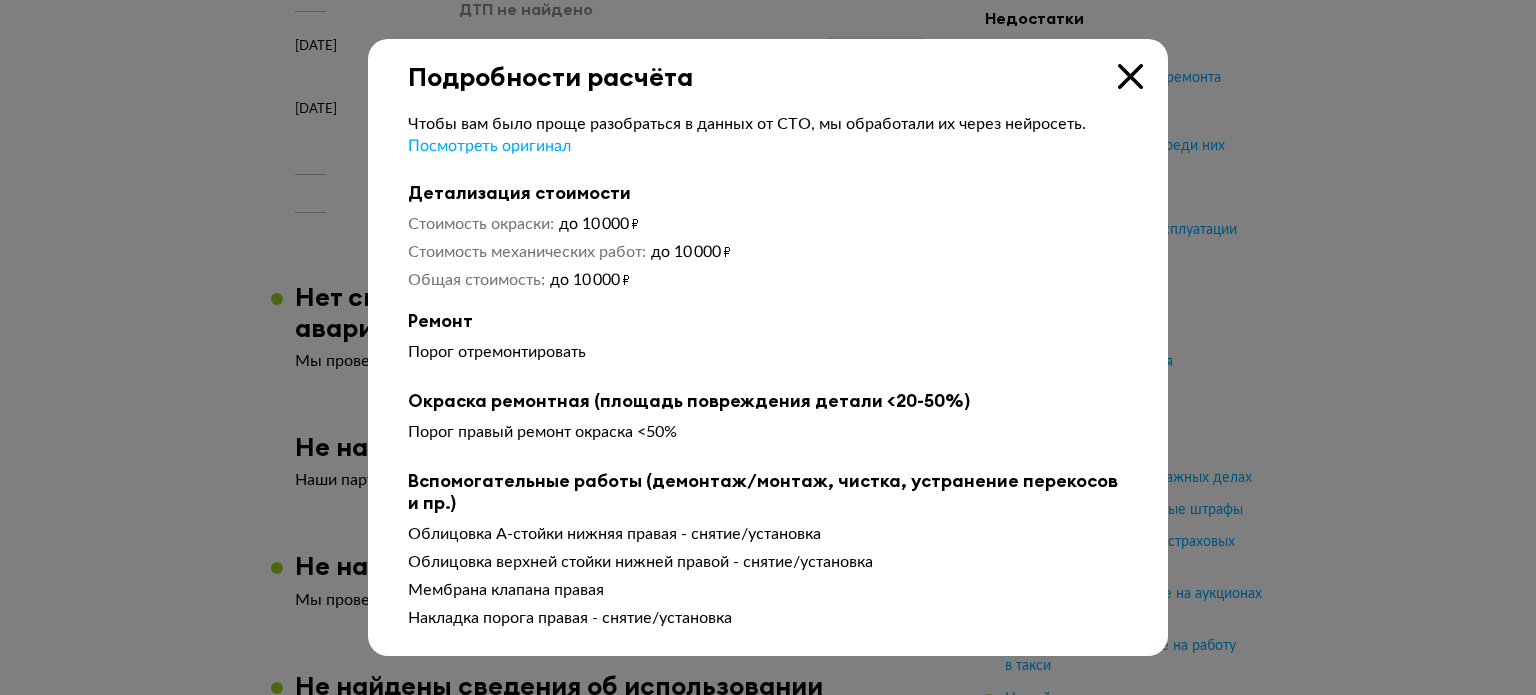 click at bounding box center [1130, 76] 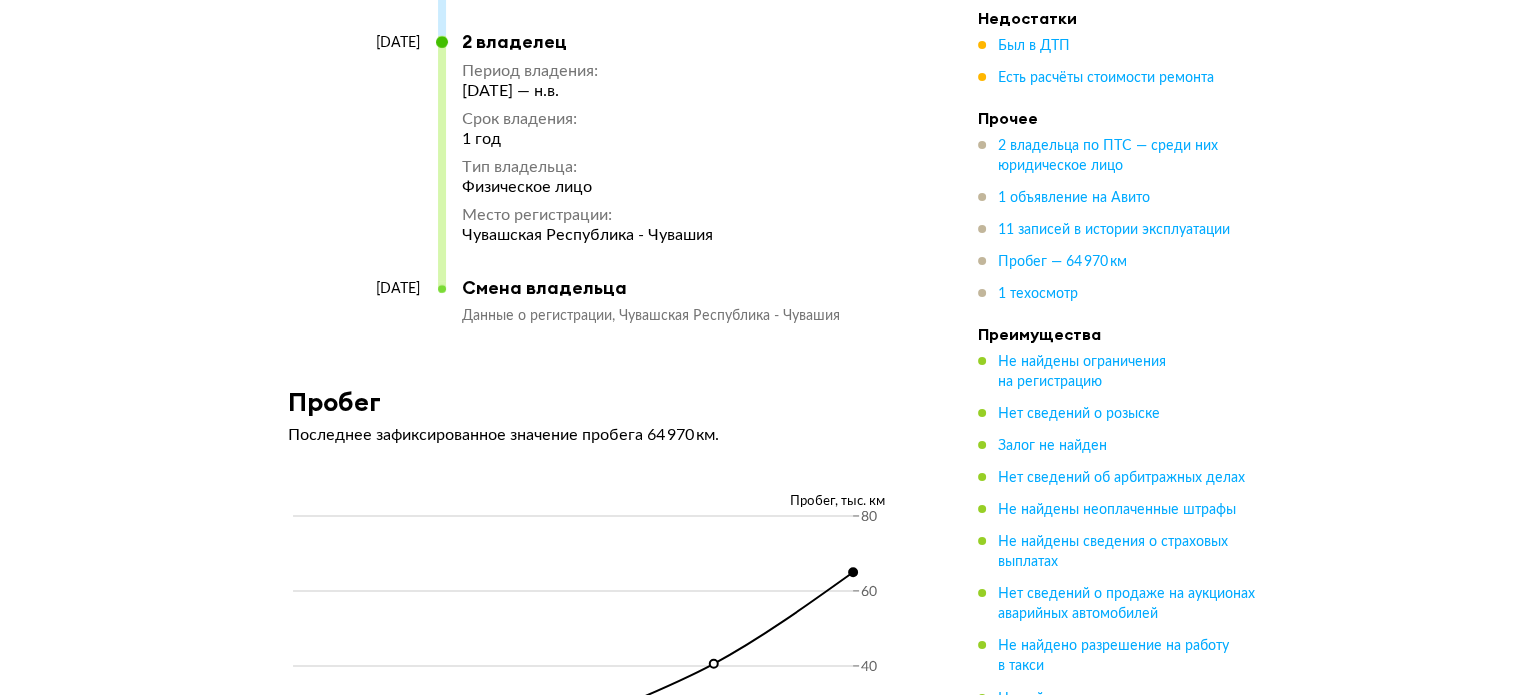 scroll, scrollTop: 6800, scrollLeft: 0, axis: vertical 